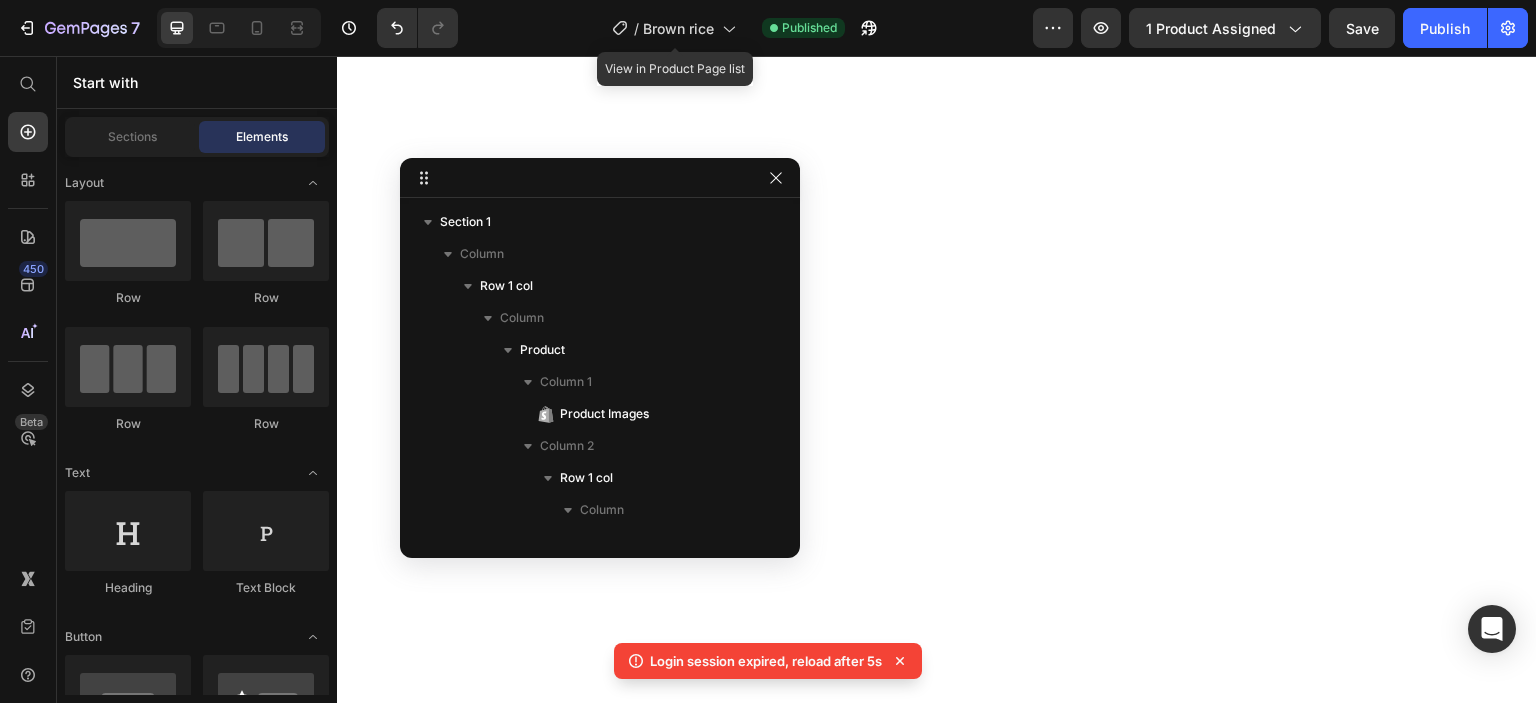 scroll, scrollTop: 0, scrollLeft: 0, axis: both 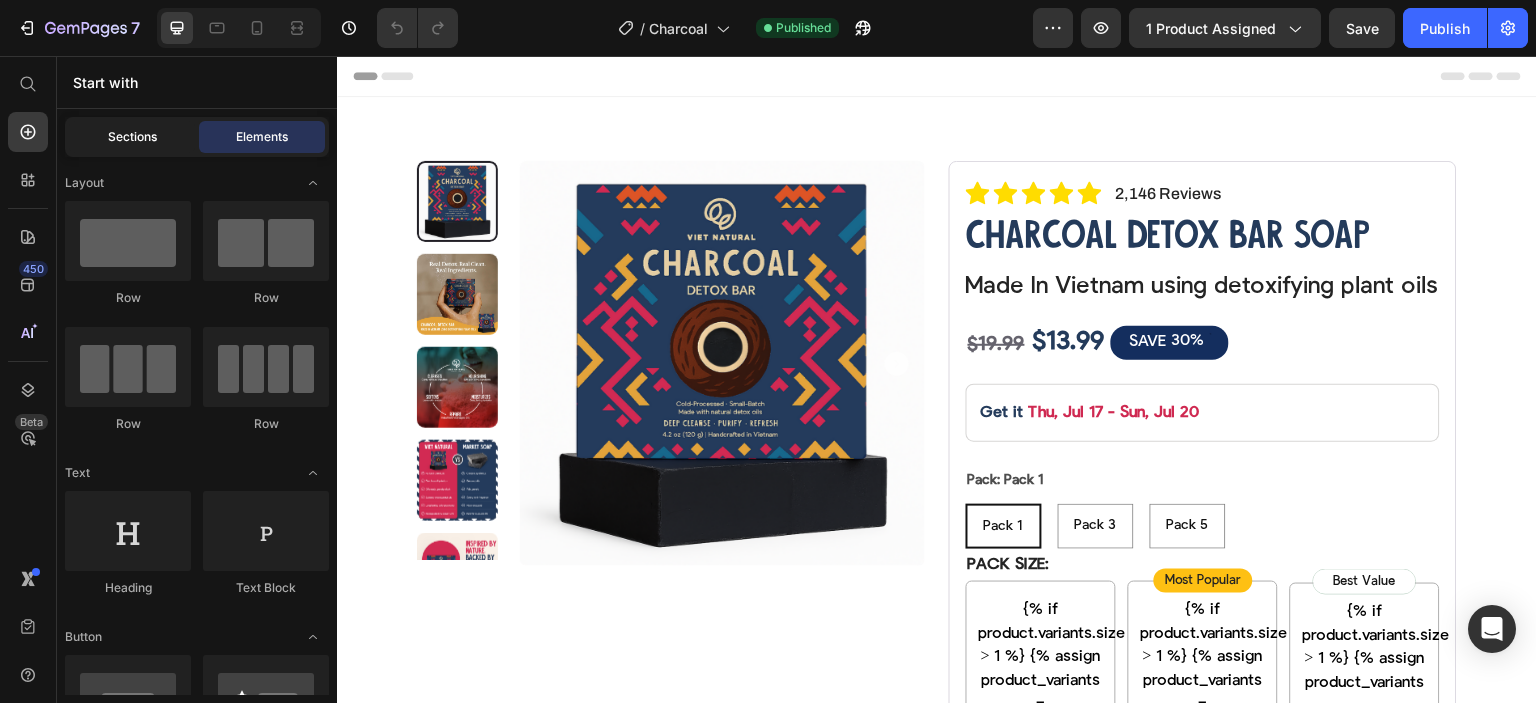 click on "Sections" 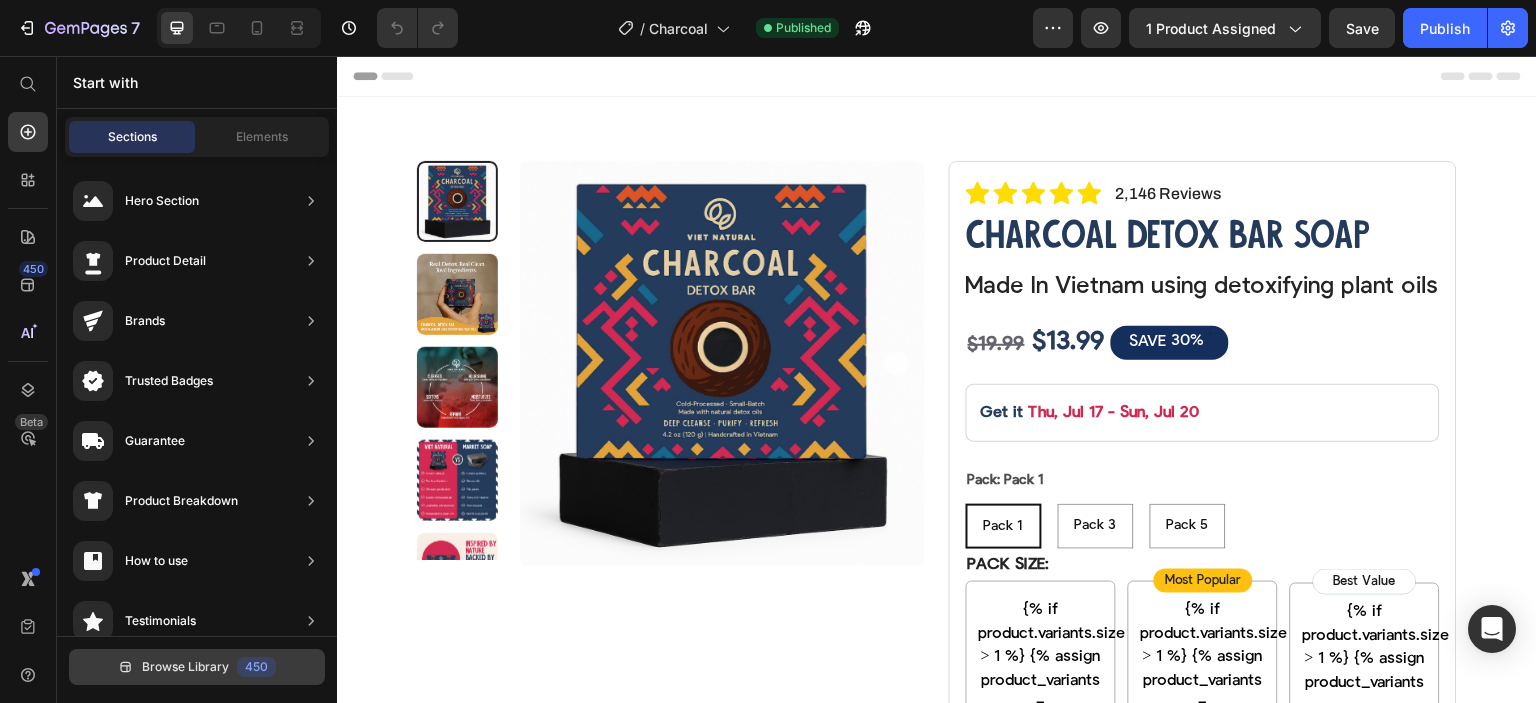 click on "Browse Library" at bounding box center (185, 667) 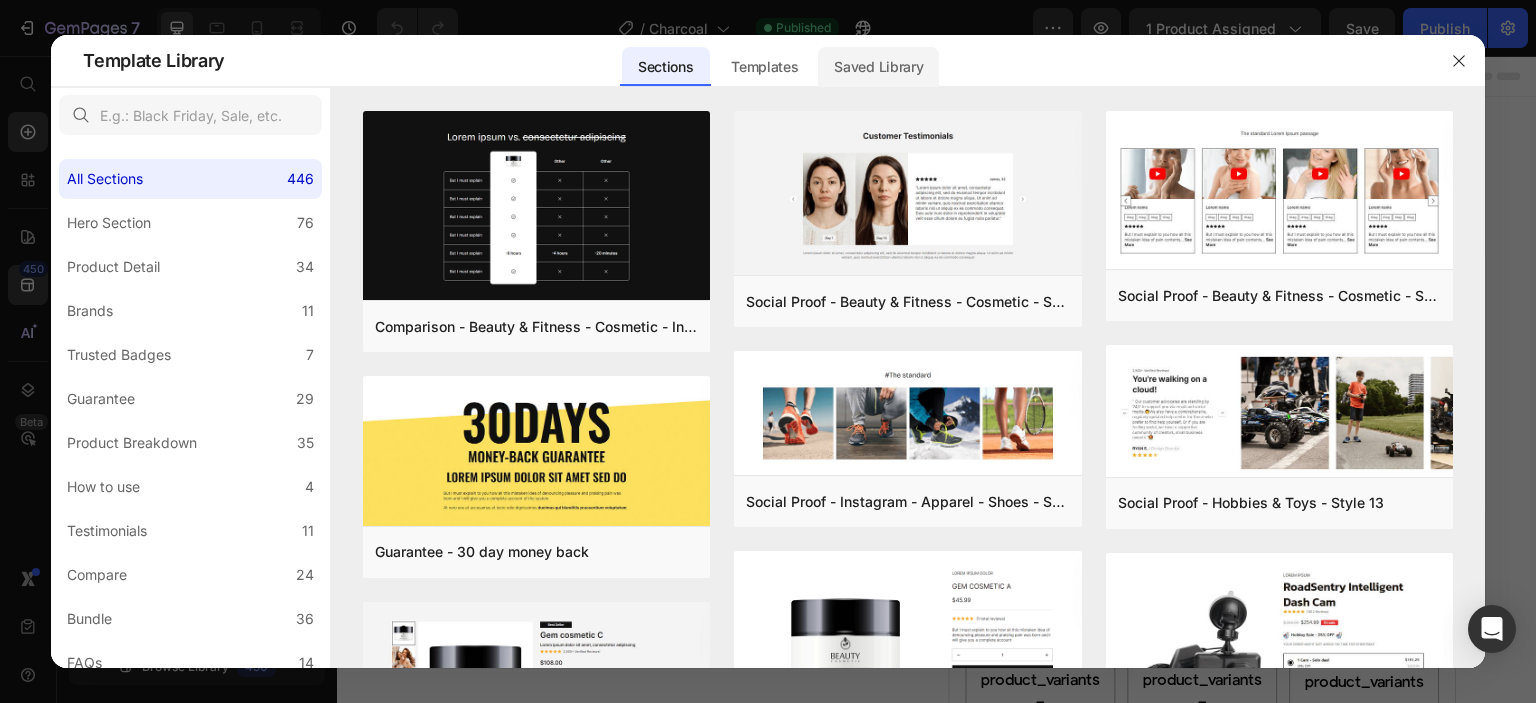 click on "Saved Library" 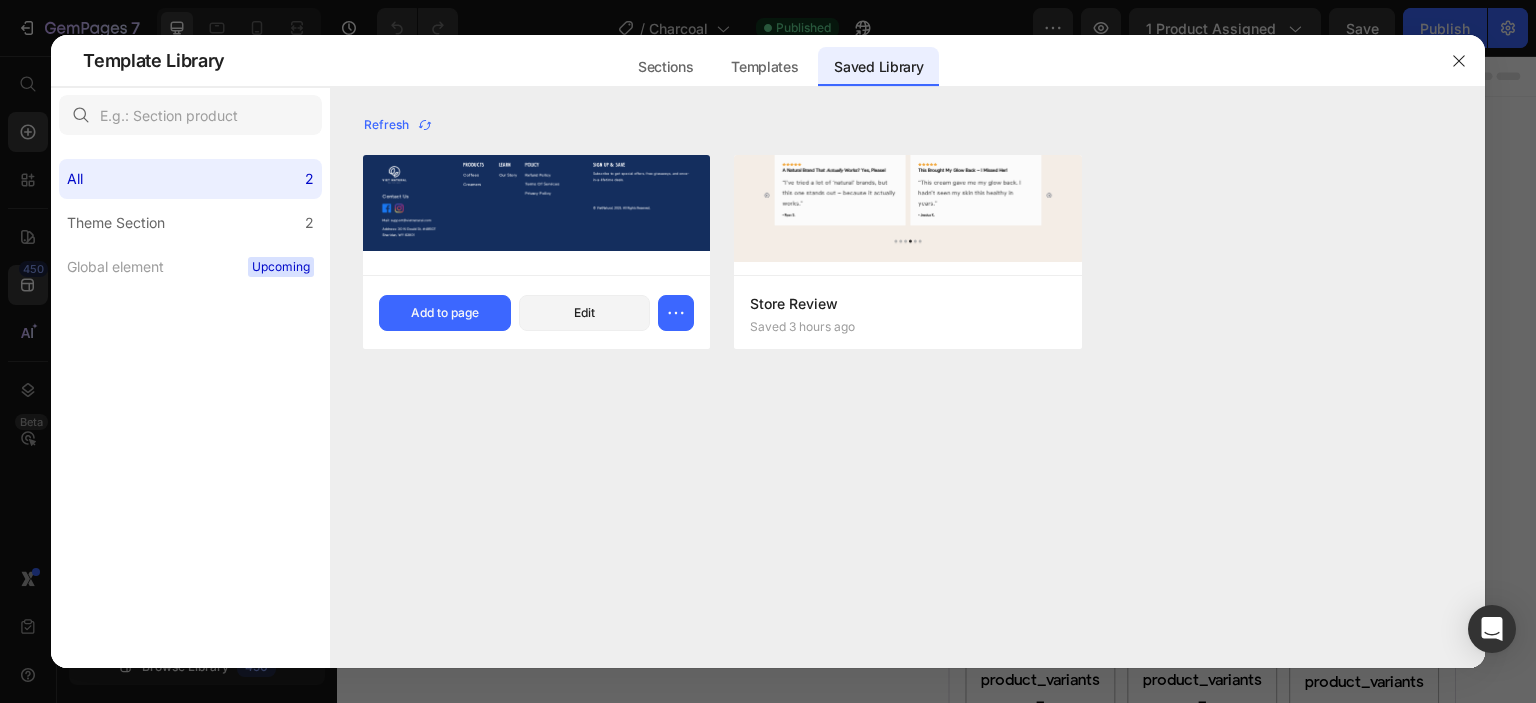 click at bounding box center (536, 203) 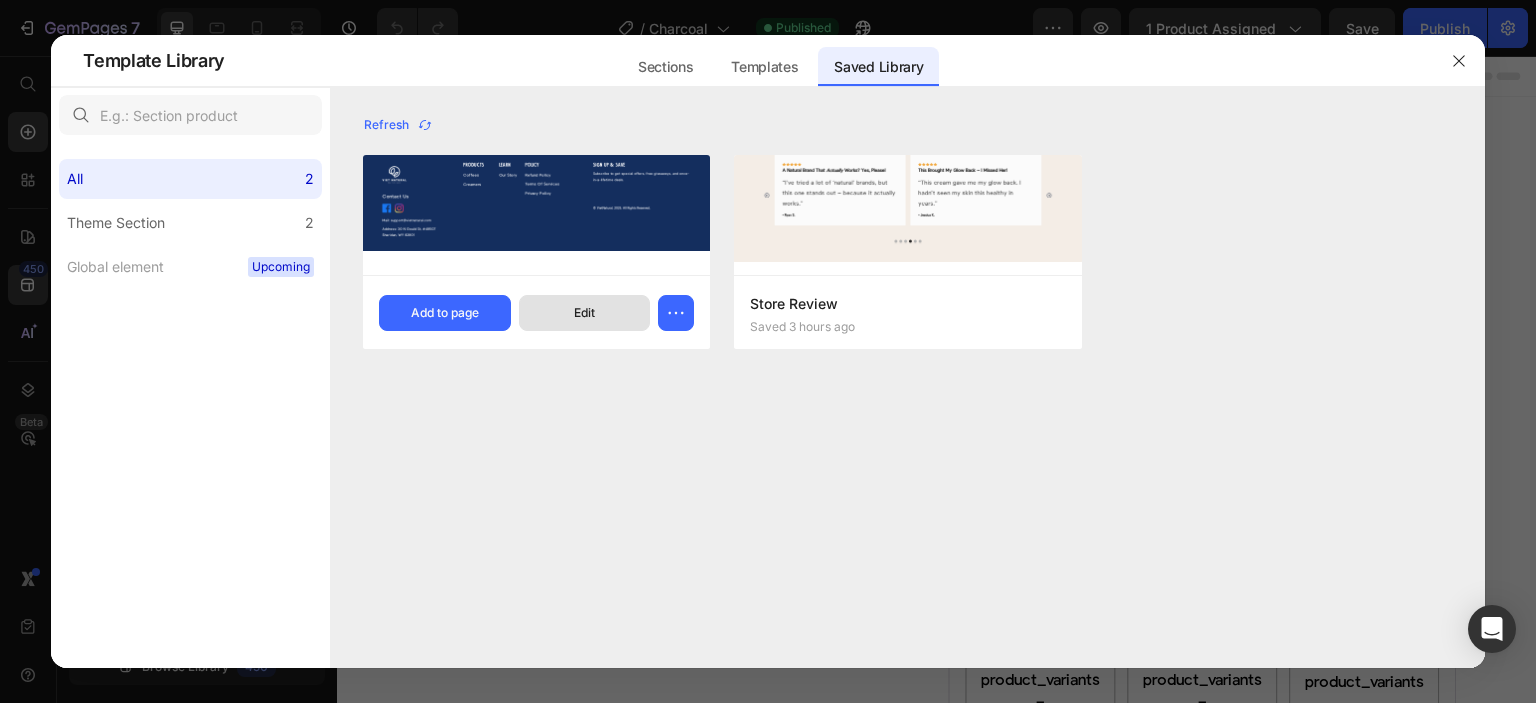 click on "Edit" at bounding box center (585, 313) 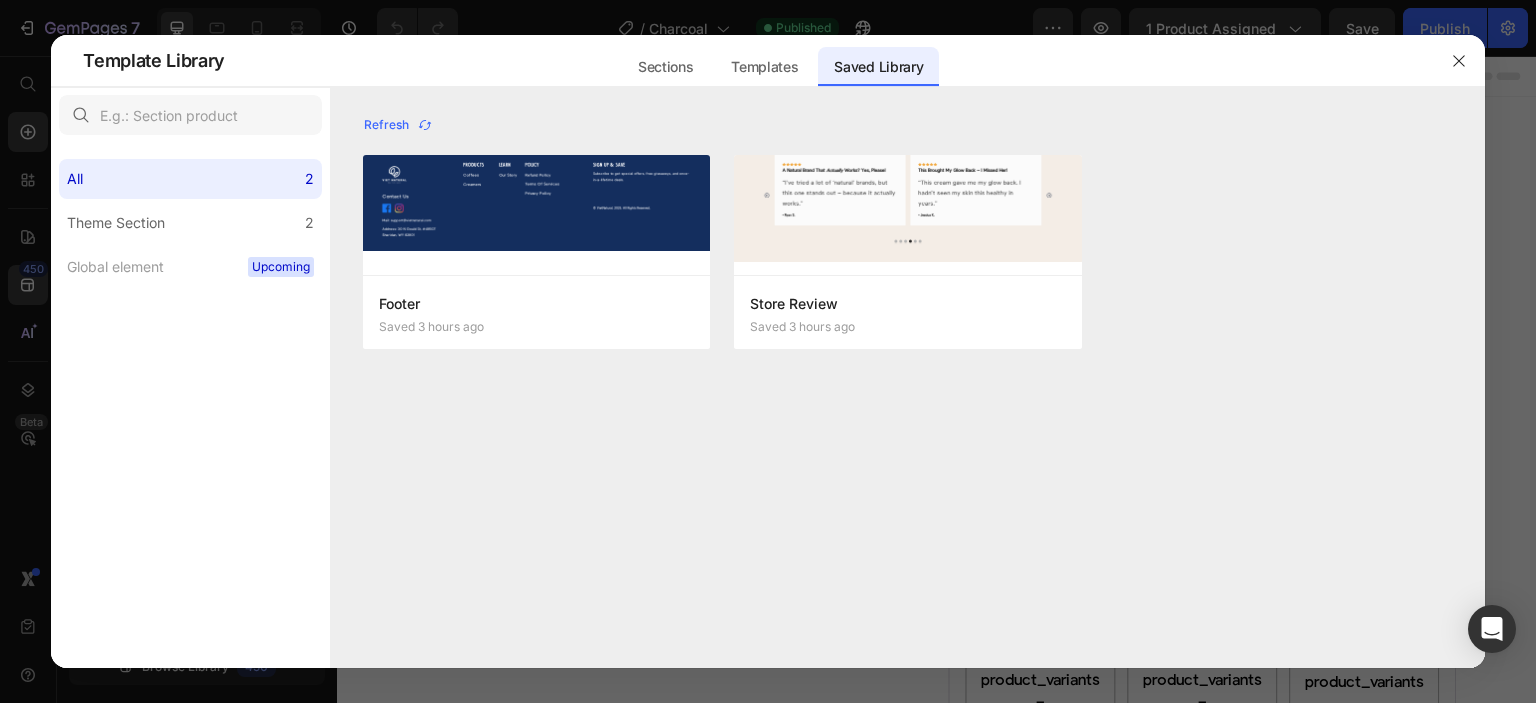 click at bounding box center [768, 351] 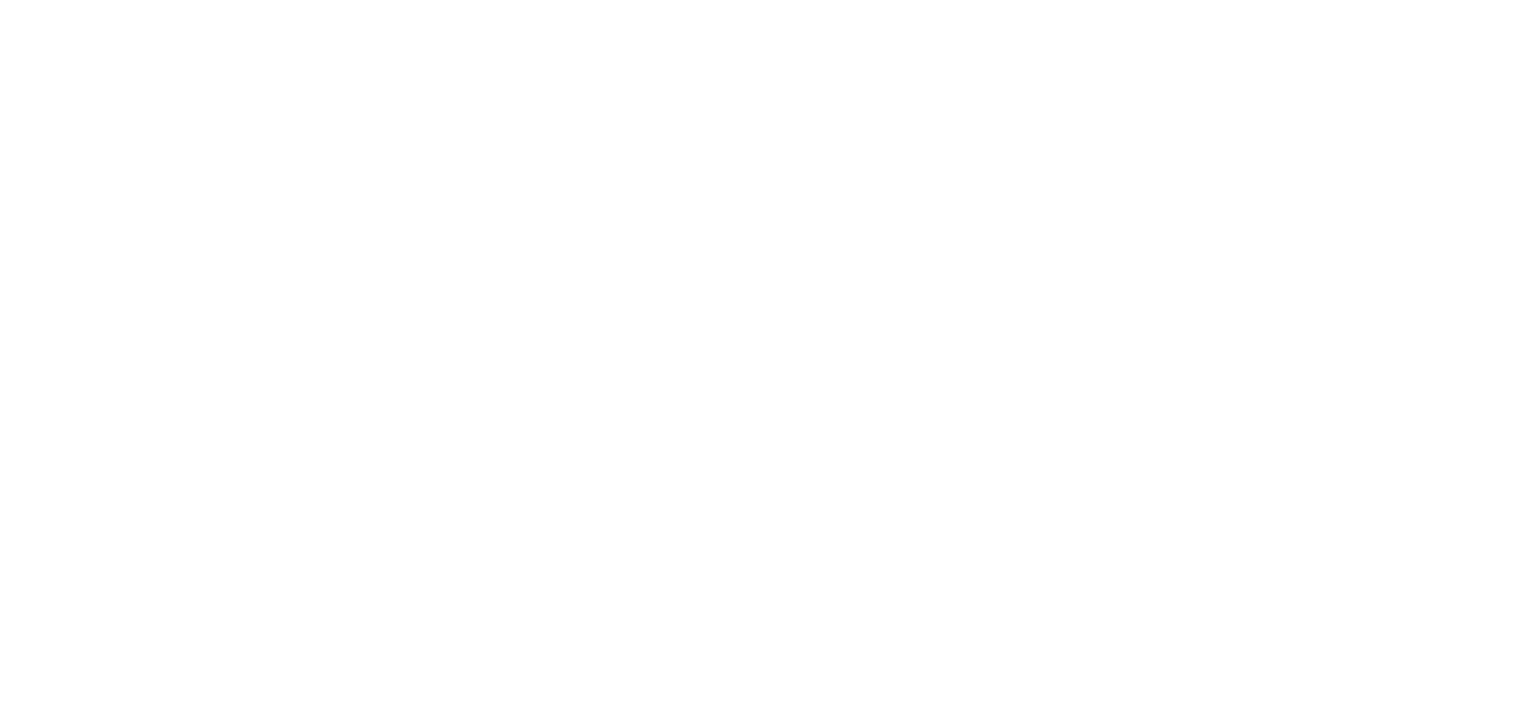 scroll, scrollTop: 0, scrollLeft: 0, axis: both 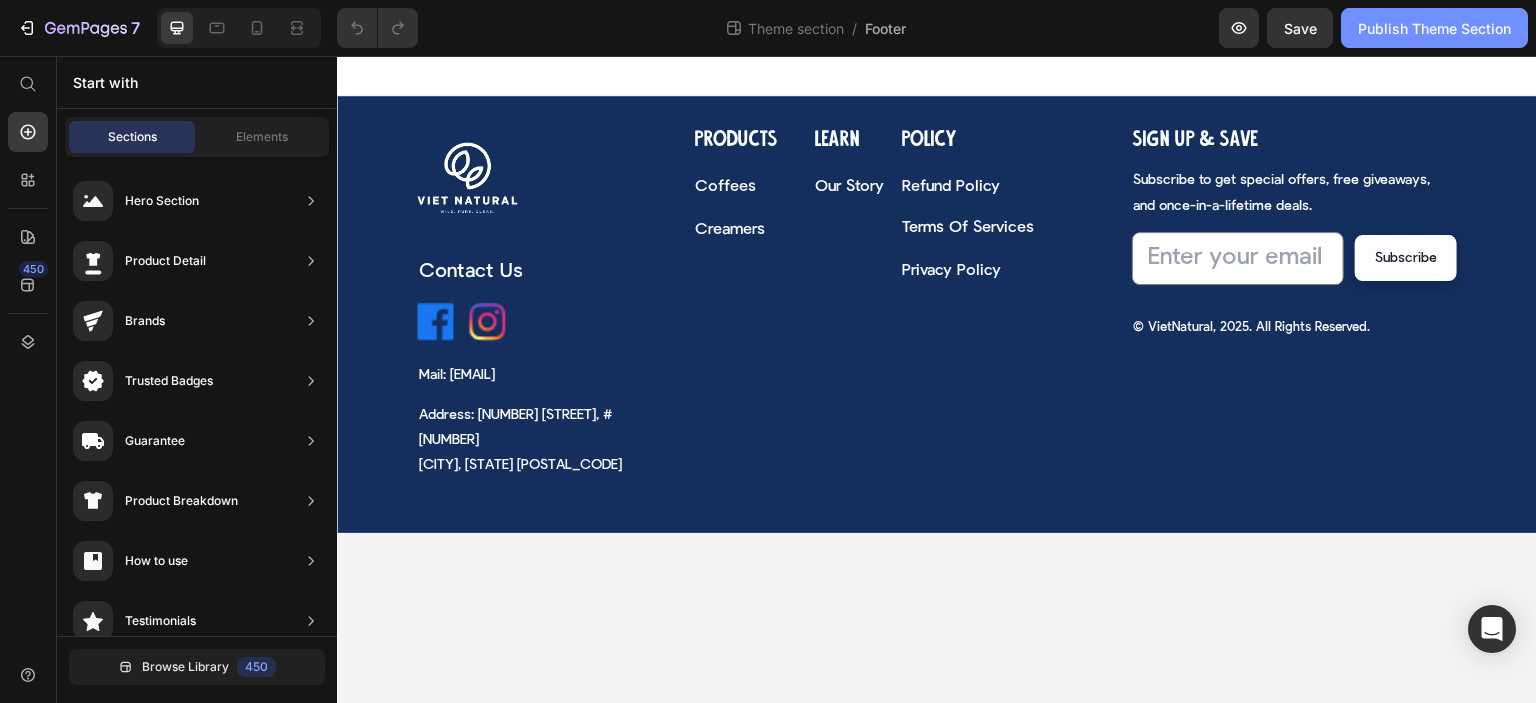 click on "Publish Theme Section" at bounding box center (1434, 28) 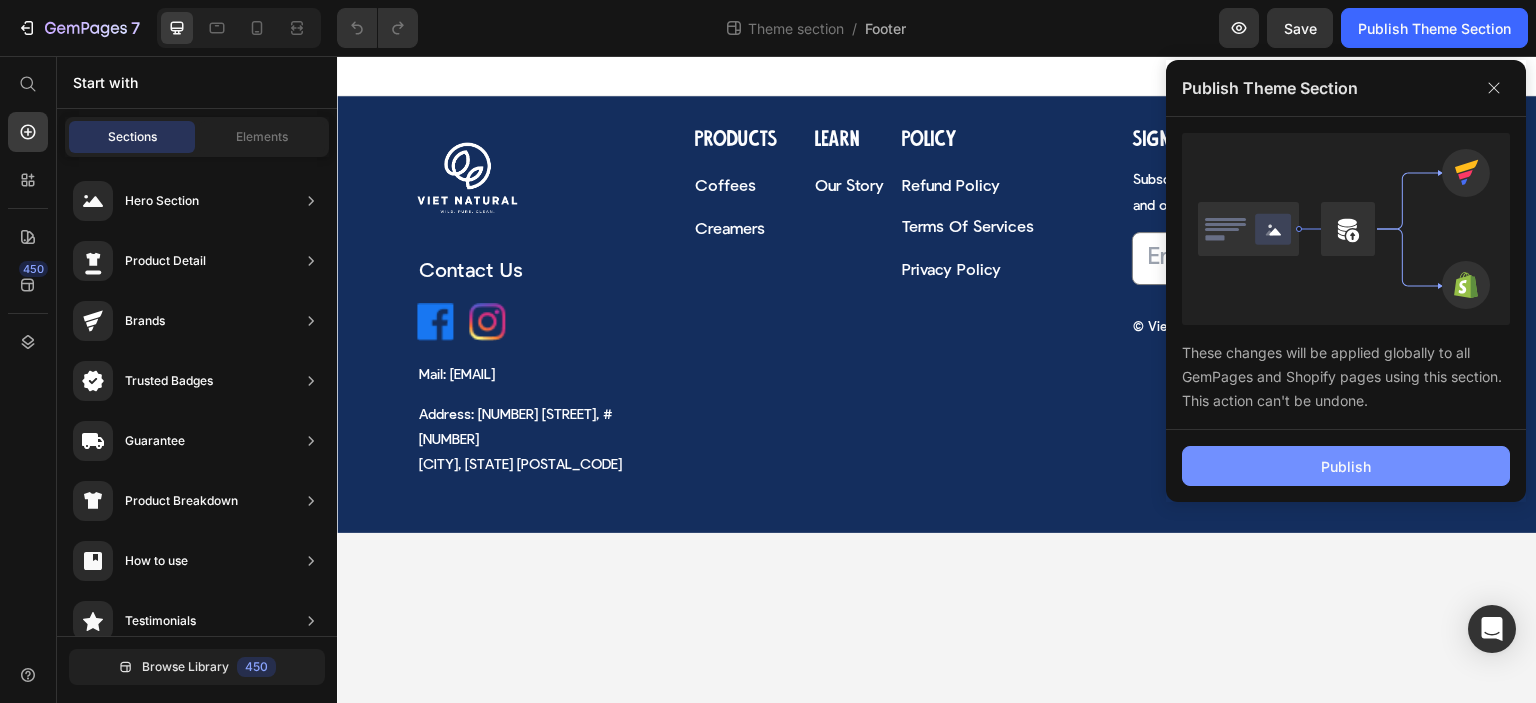 click on "Publish" 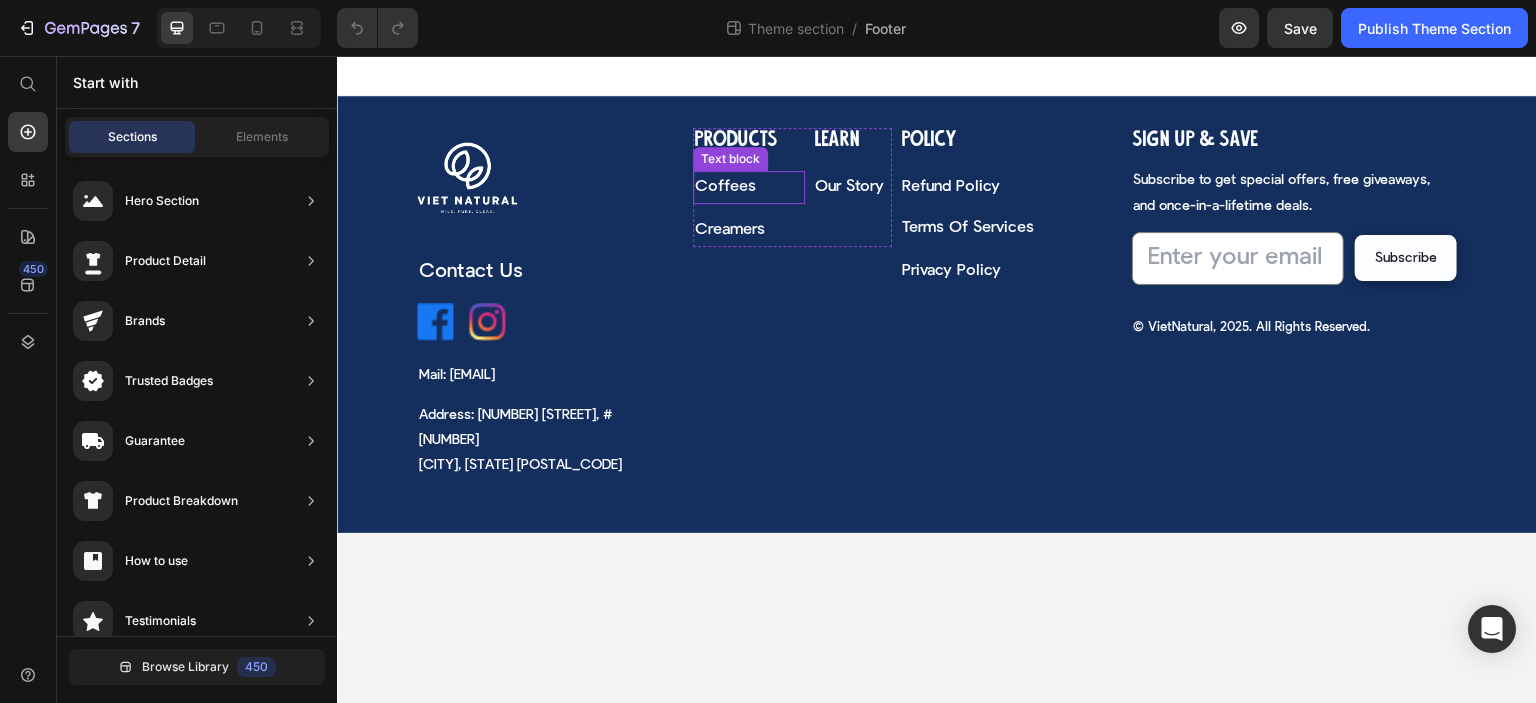 click on "Coffees" at bounding box center (725, 187) 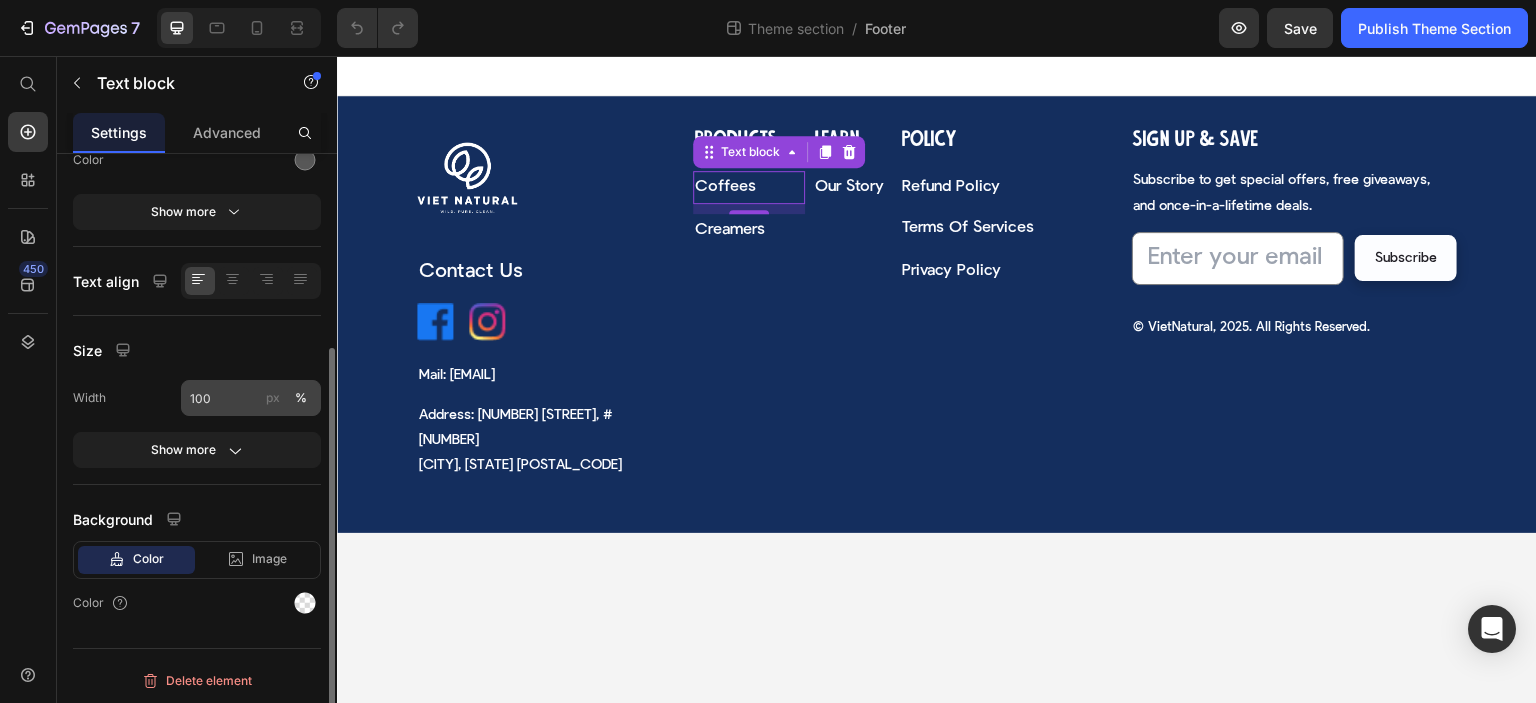 scroll, scrollTop: 86, scrollLeft: 0, axis: vertical 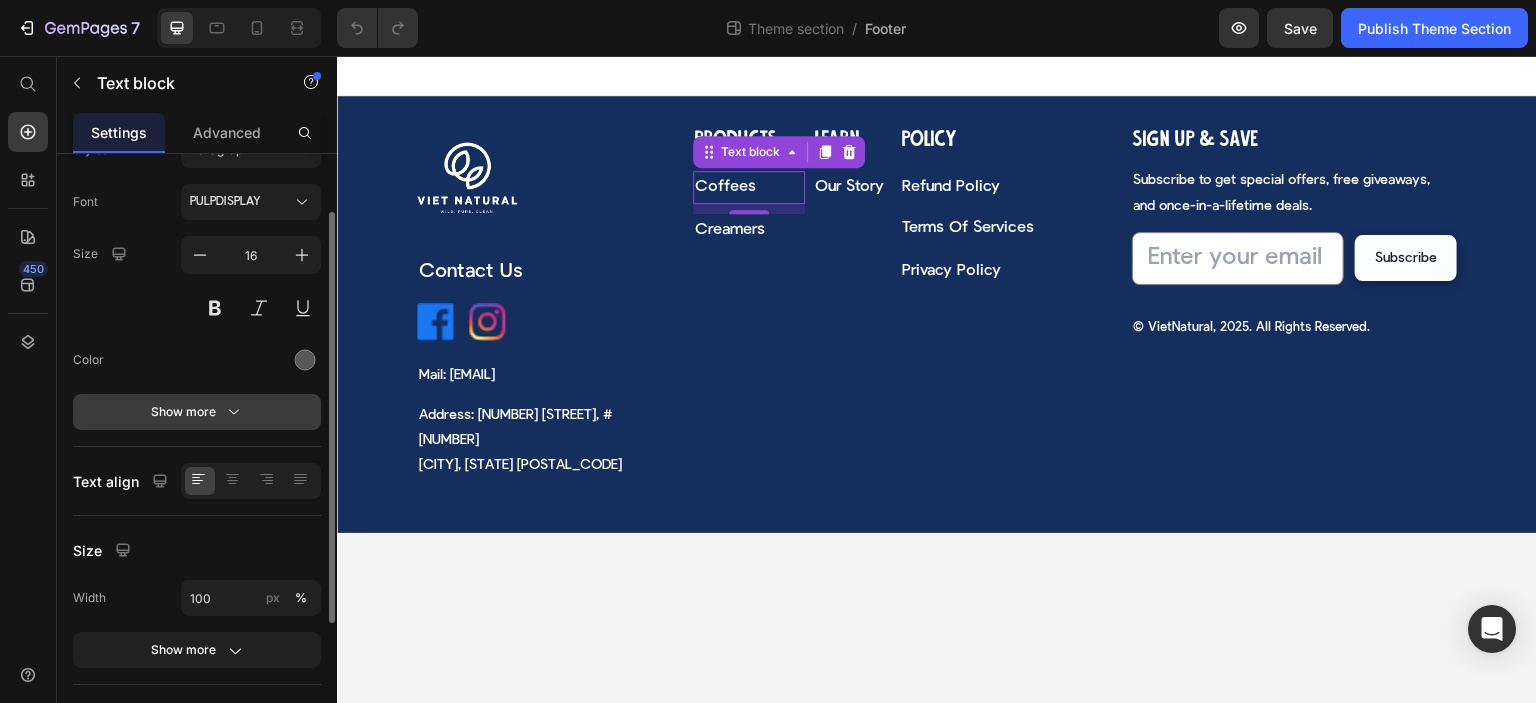 click on "Show more" at bounding box center (197, 412) 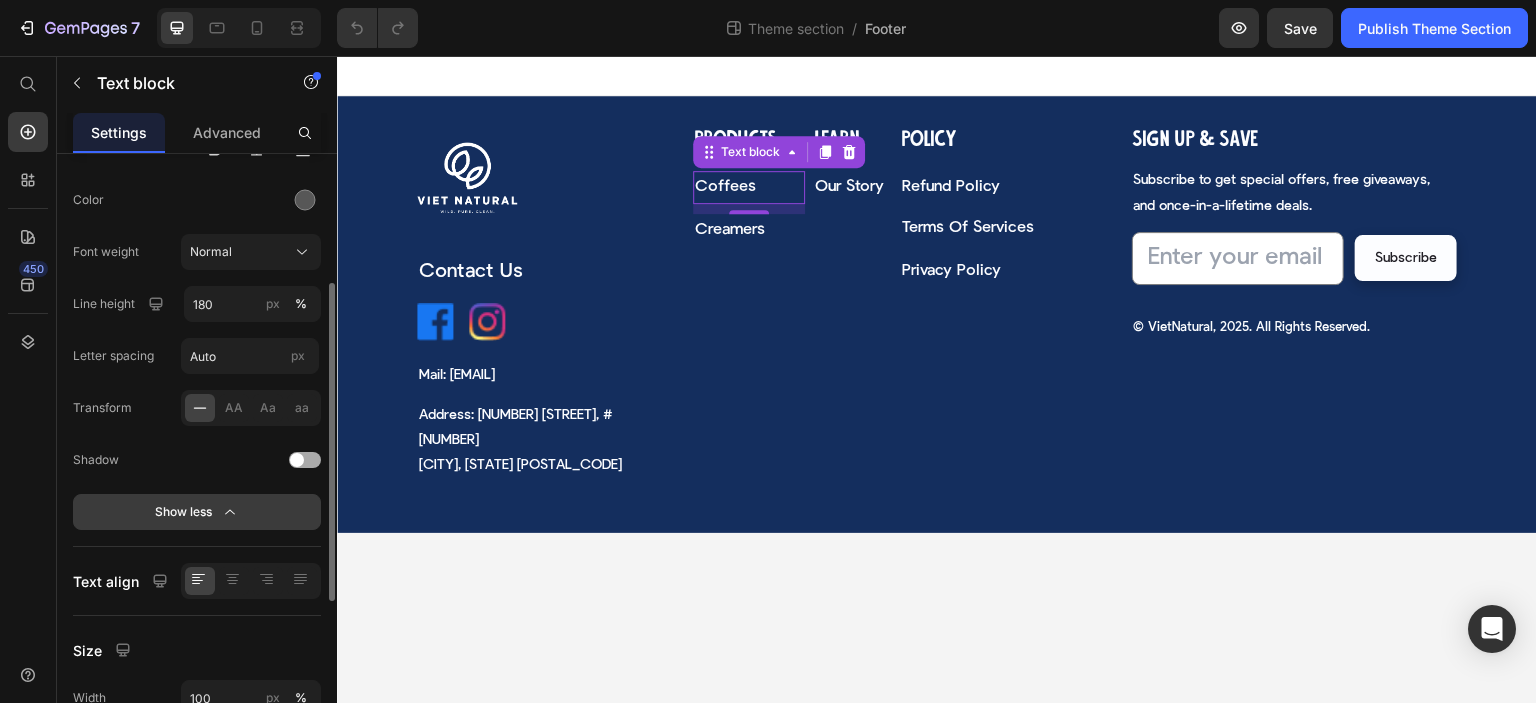 scroll, scrollTop: 46, scrollLeft: 0, axis: vertical 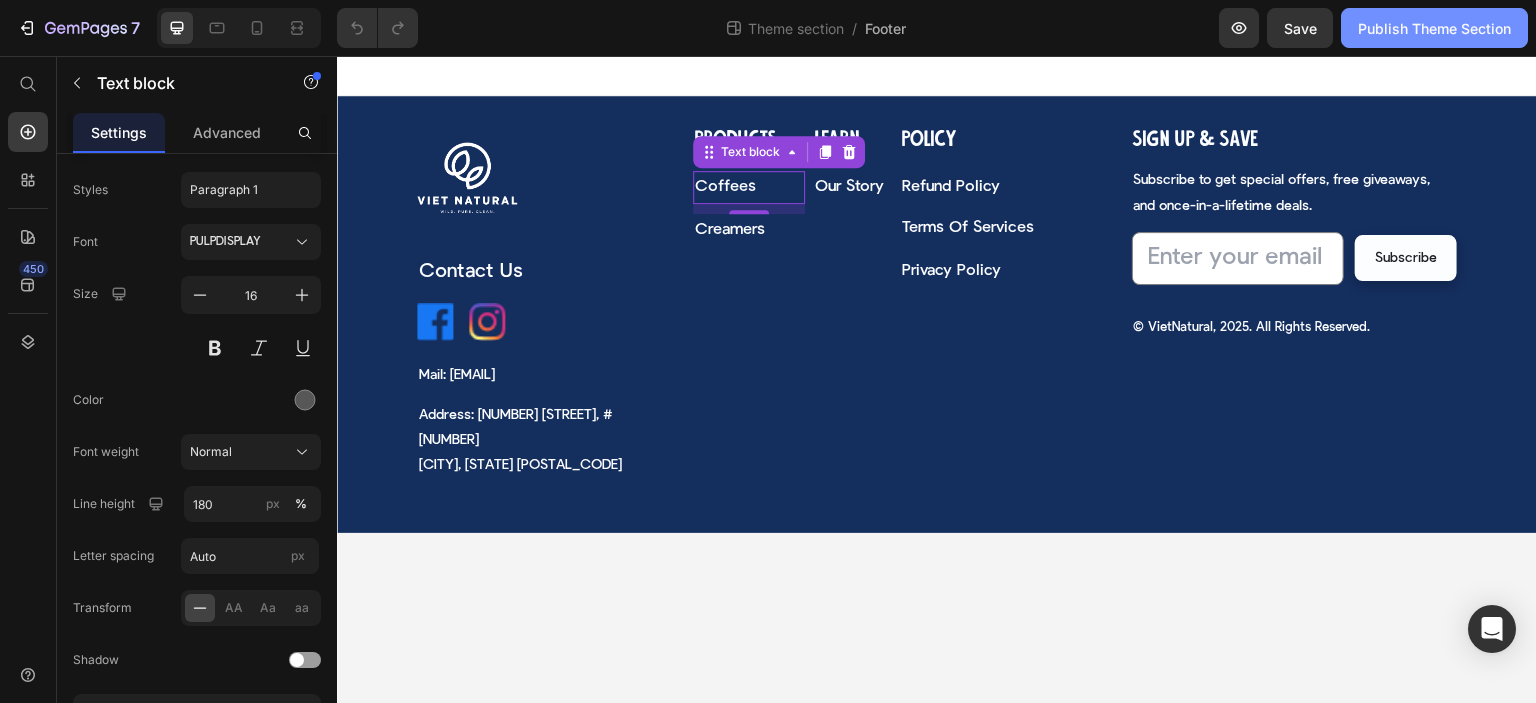 click on "Publish Theme Section" at bounding box center (1434, 28) 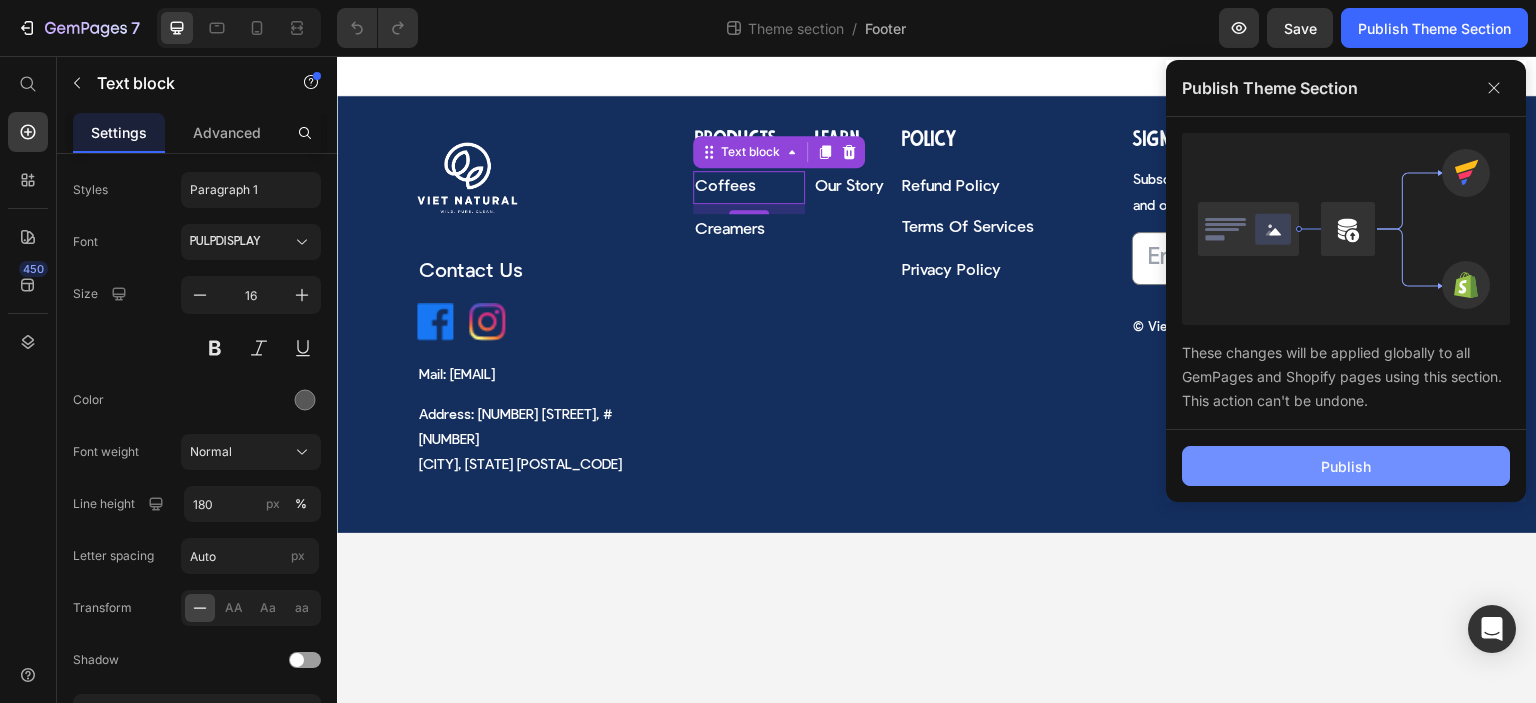 click on "Publish" at bounding box center (1346, 466) 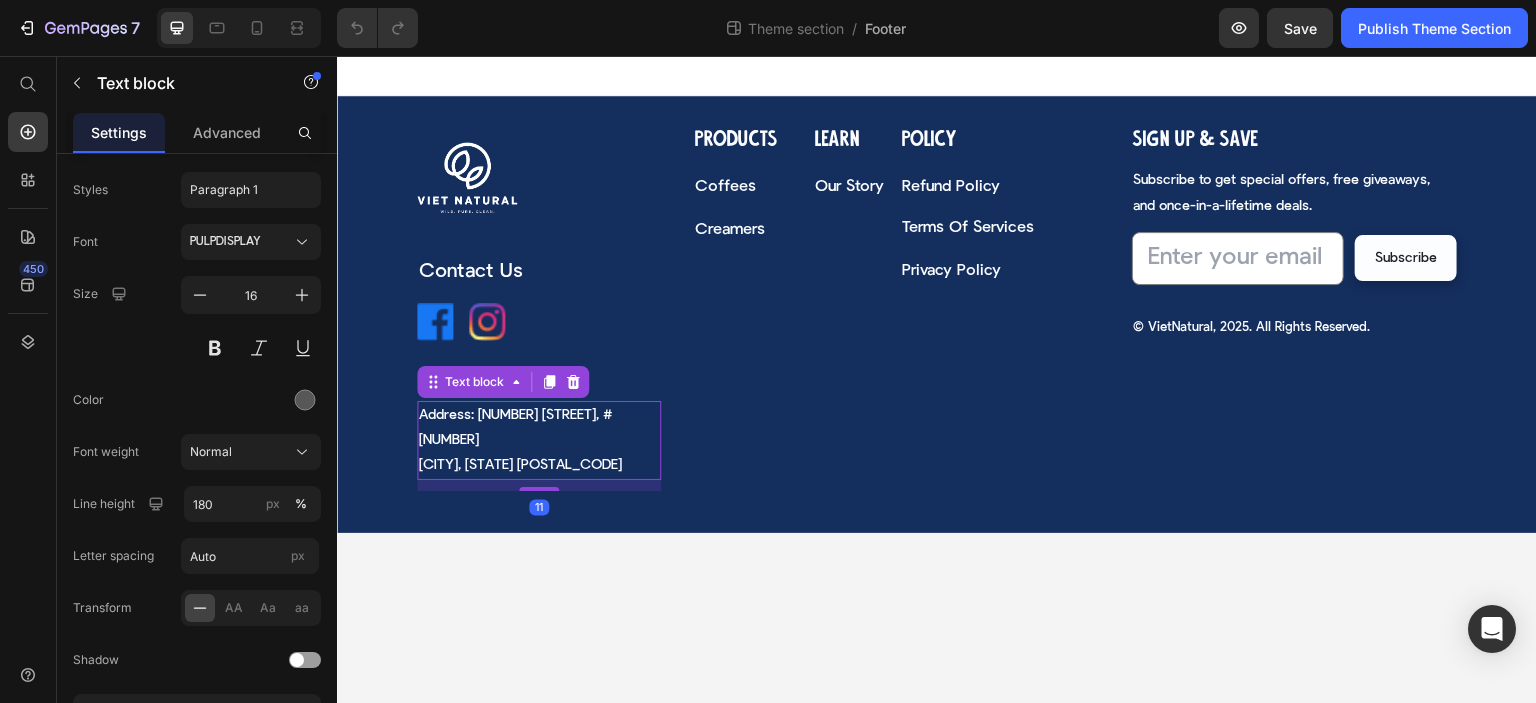 click on "[CITY], [STATE] [POSTAL_CODE]" at bounding box center [520, 465] 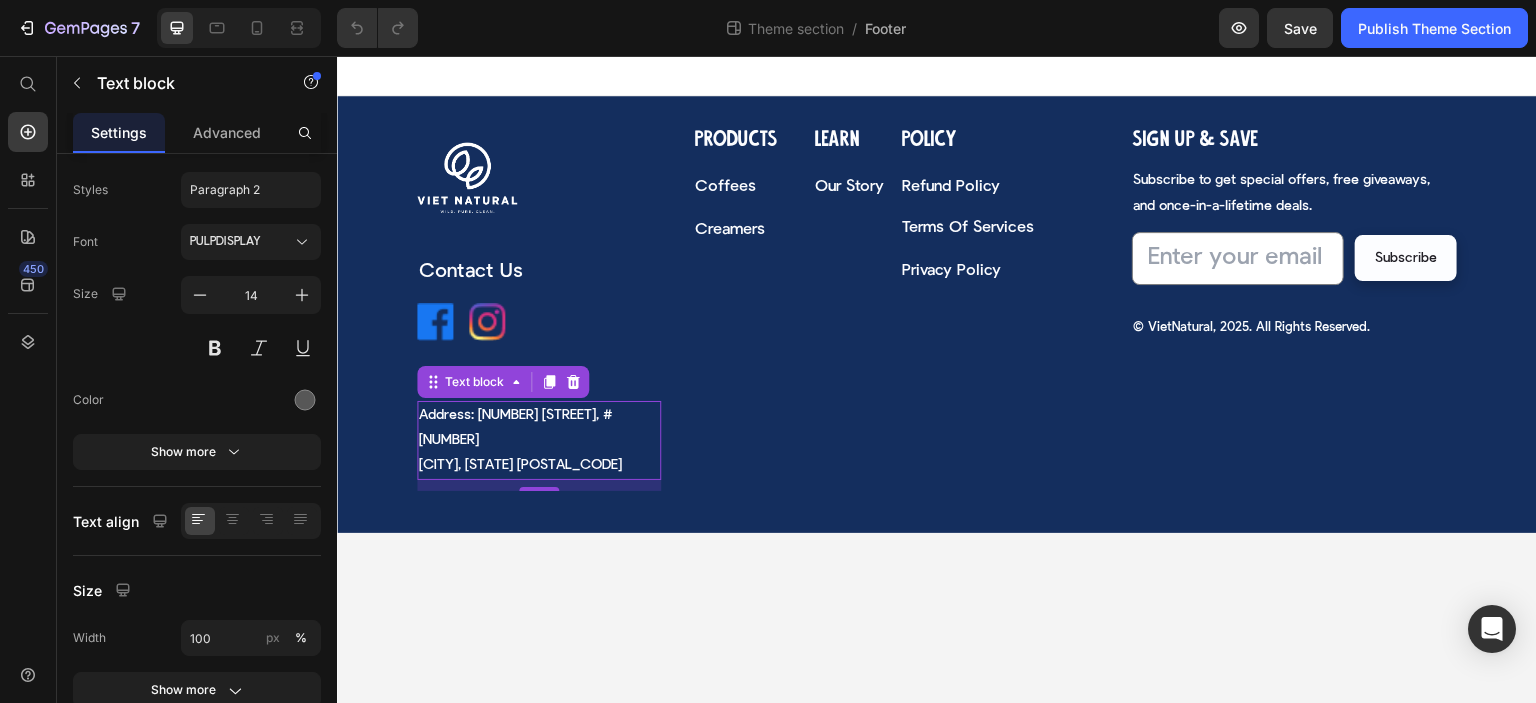 click on "Address: [NUMBER] [STREET], #[NUMBER] [CITY], [STATE] [POSTAL_CODE]" at bounding box center (539, 441) 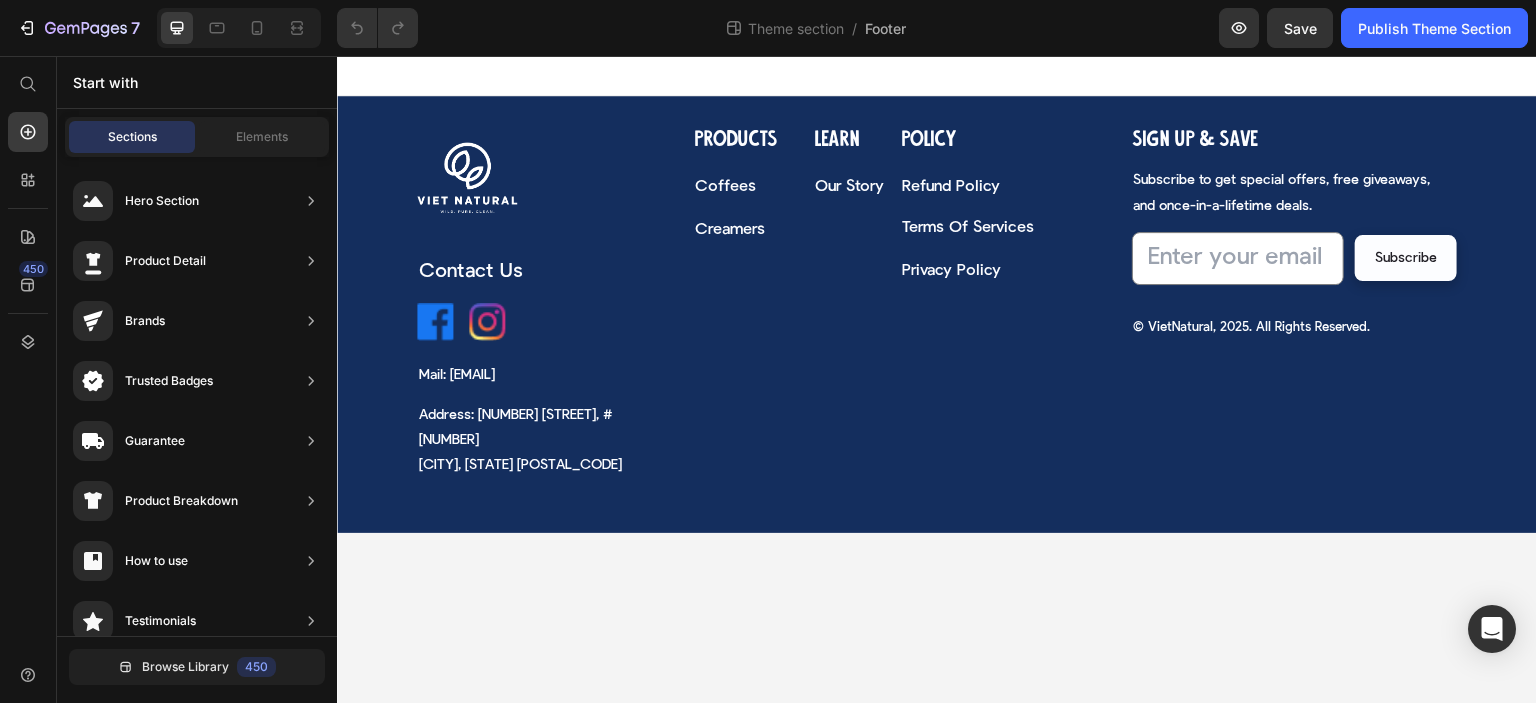 click on "Image Row Contact Us Text block Image Image Row Mail: [EMAIL] Text block Address: [NUMBER] [STREET], #[NUMBER] [CITY], [STATE] [POSTAL_CODE] Text block Row Products Heading Coffees Text block Creamers Text block Learn Heading Our Story Text block Row Policy Heading Refund Policy Text block Terms Of Services Text block Privacy Policy Text block Row Row Sign up & Save Heading Subscribe to get special offers, free giveaways, and once-in-a-lifetime deals. Text block Email Field Subscribe Submit Button Row Newsletter © VietNatural, [YEAR]. All Rights Reserved. Text block Root
Drag & drop element from sidebar or
Explore Library
Add section Choose templates inspired by CRO experts Generate layout from URL or image Add blank section then drag & drop elements" at bounding box center (937, 380) 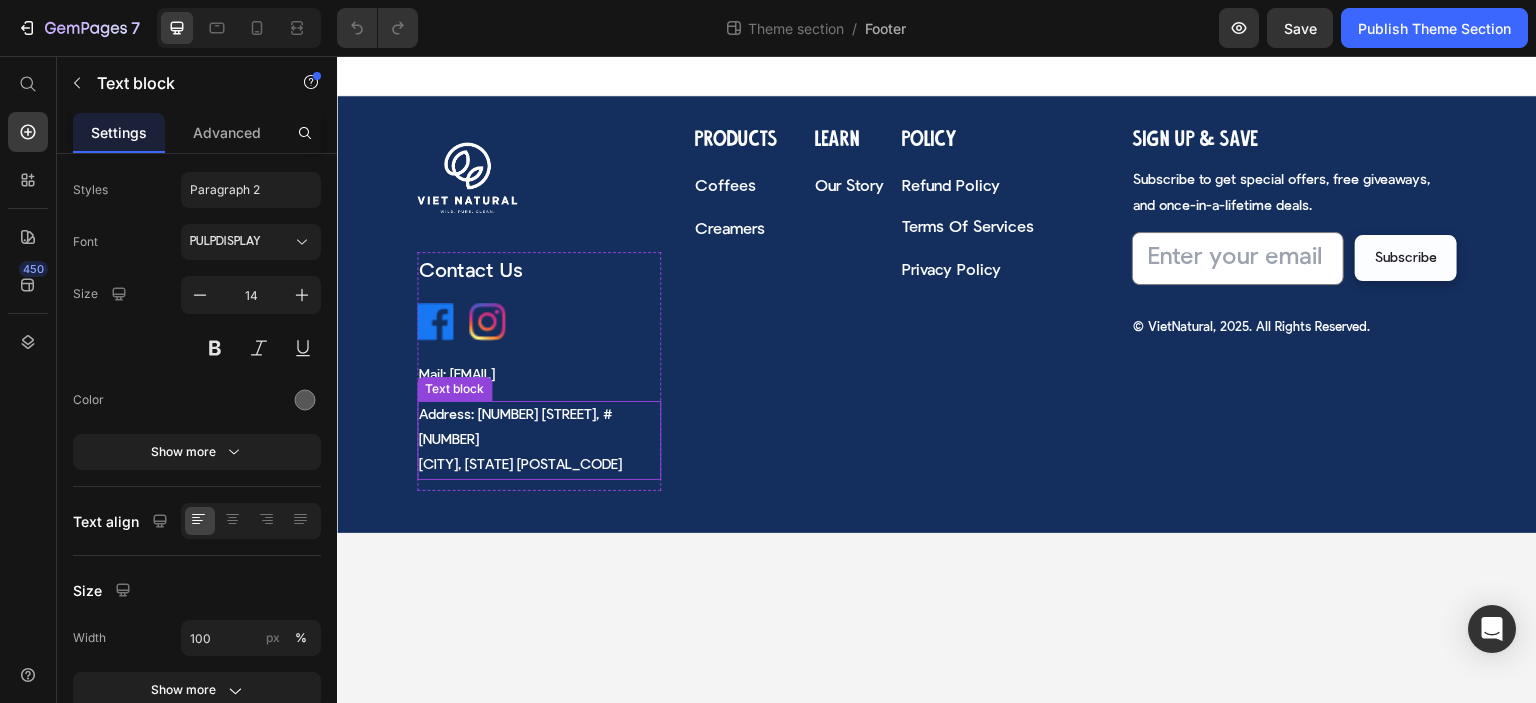 click on "Address: [NUMBER] [STREET], #[NUMBER] [CITY], [STATE] [POSTAL_CODE]" at bounding box center (539, 441) 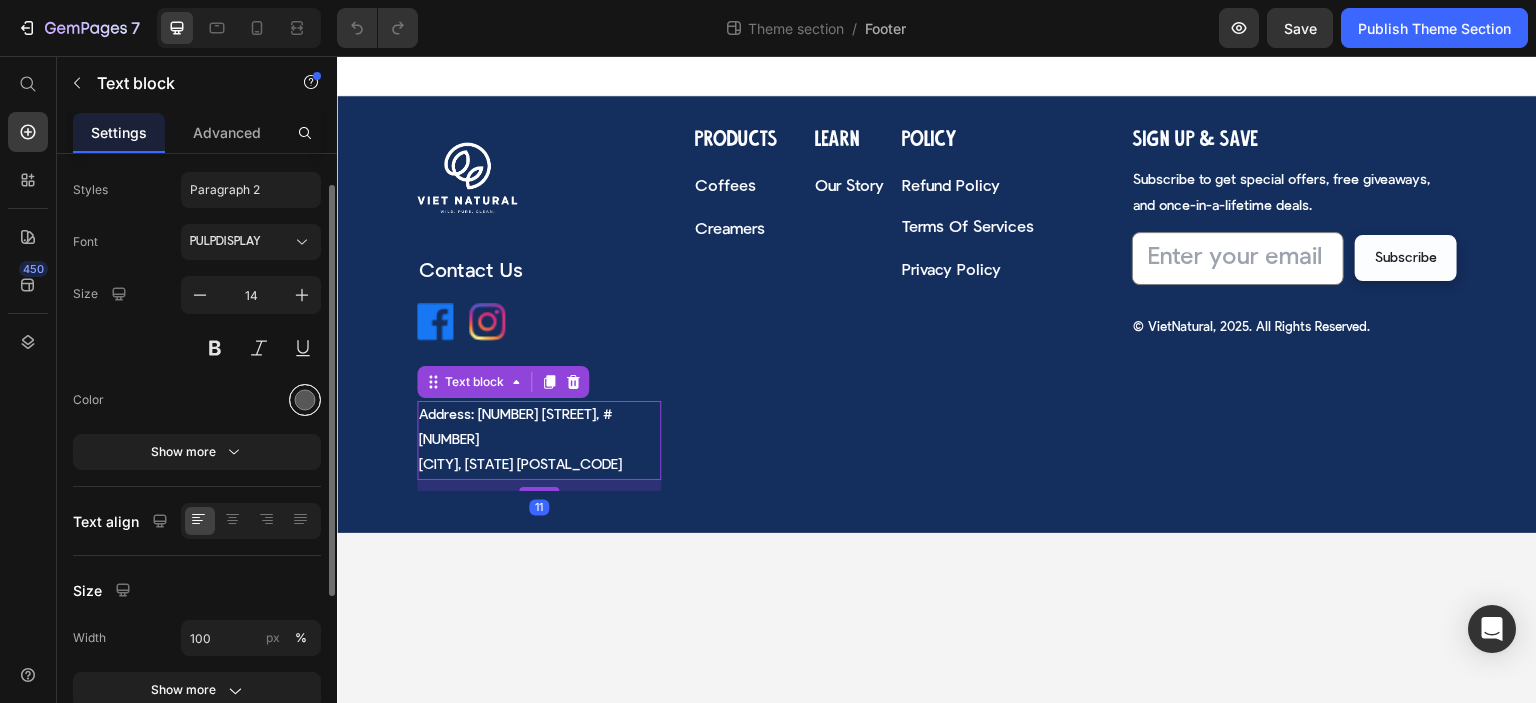 click at bounding box center [305, 400] 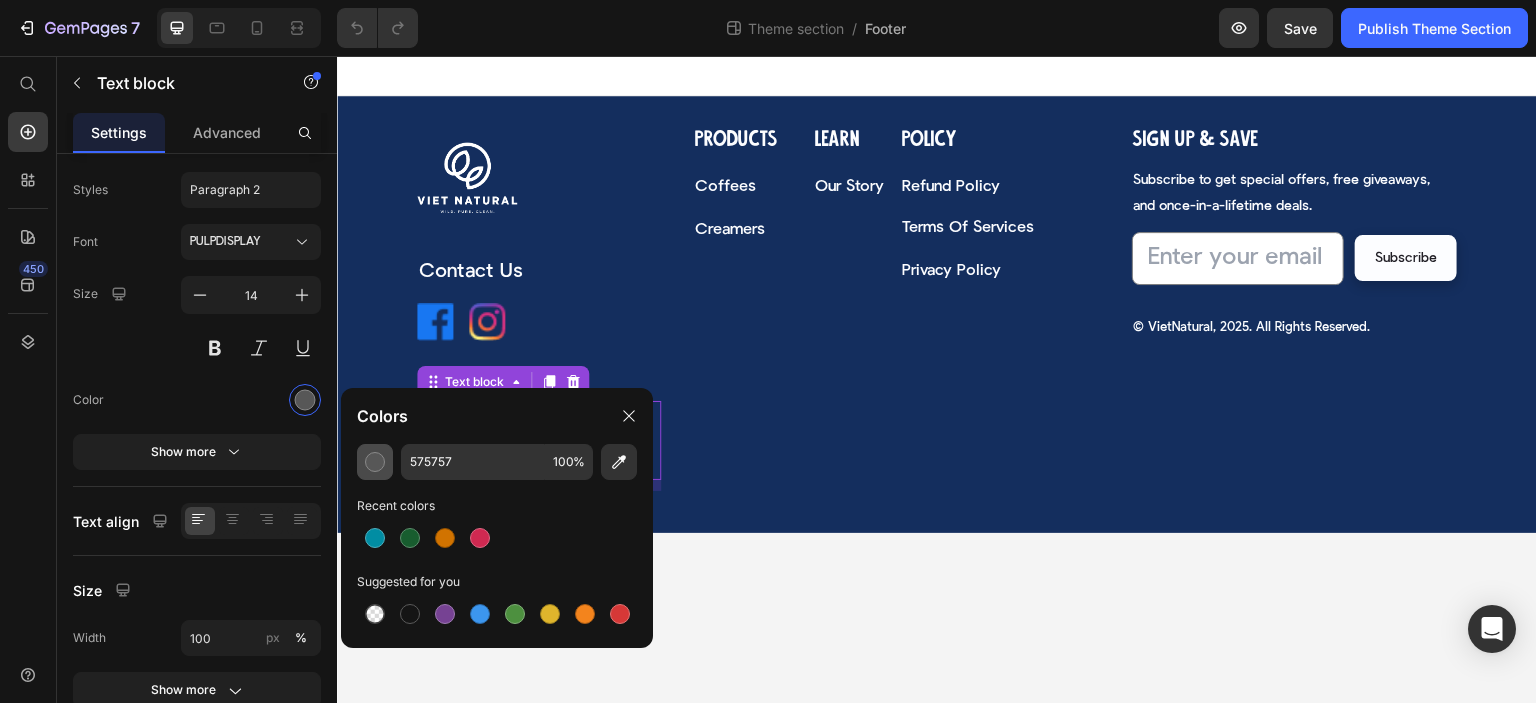 click at bounding box center [375, 462] 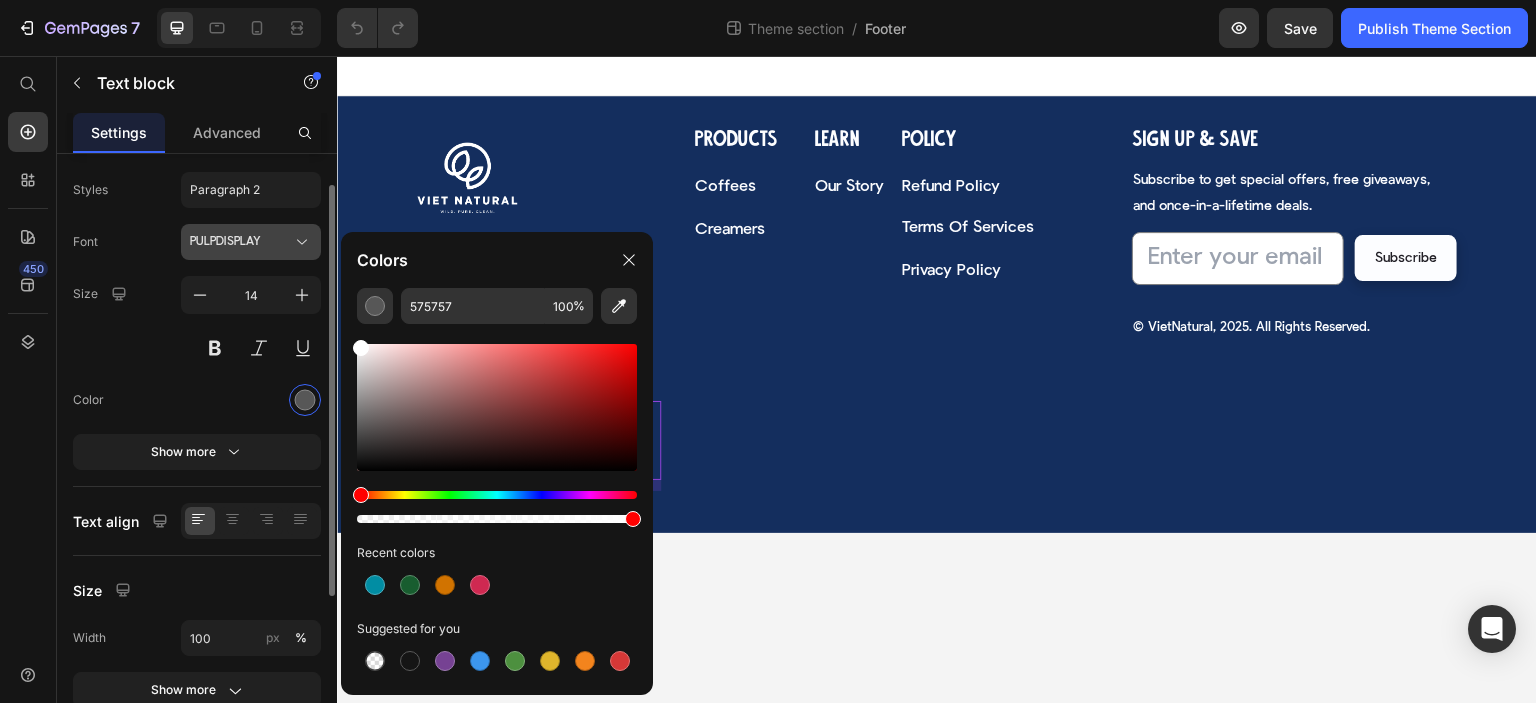 drag, startPoint x: 428, startPoint y: 398, endPoint x: 211, endPoint y: 236, distance: 270.80066 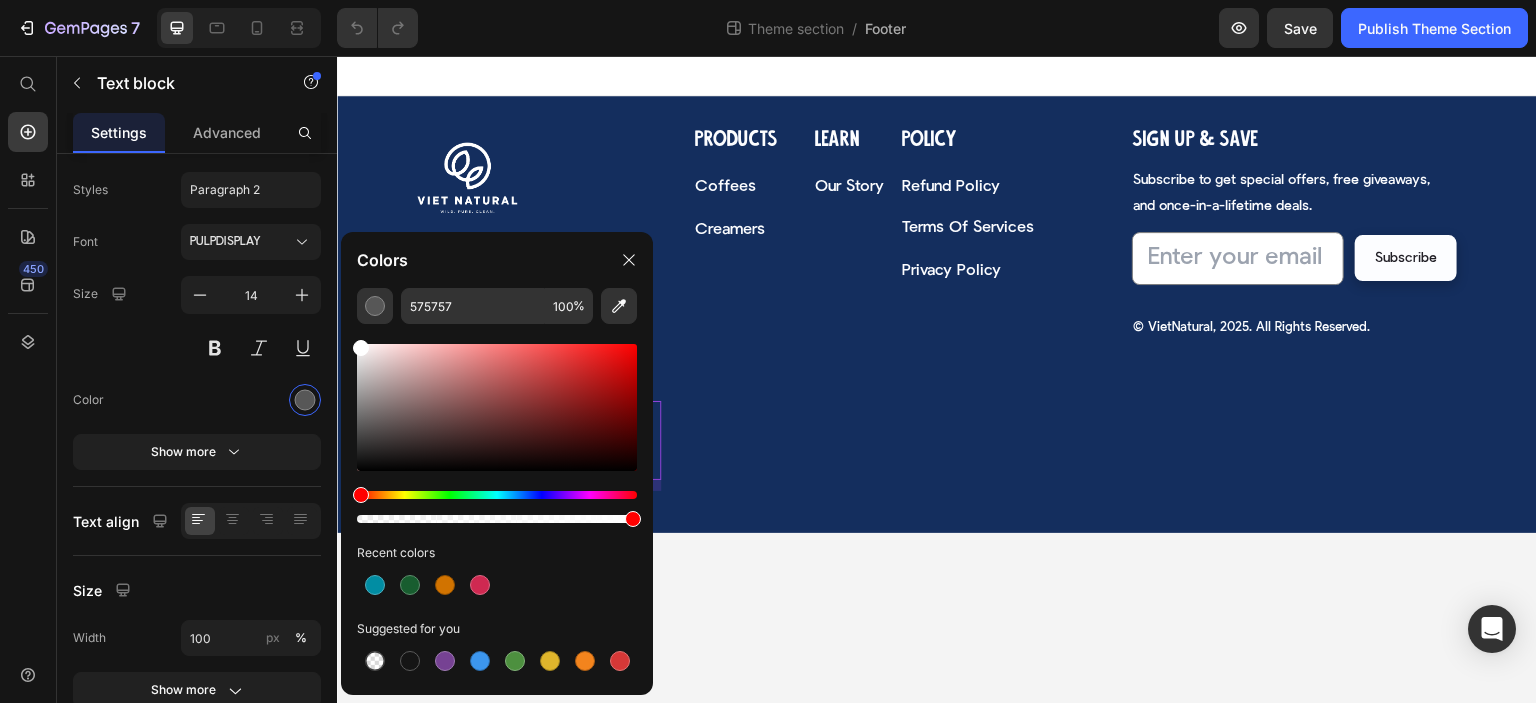 type on "FFFFFF" 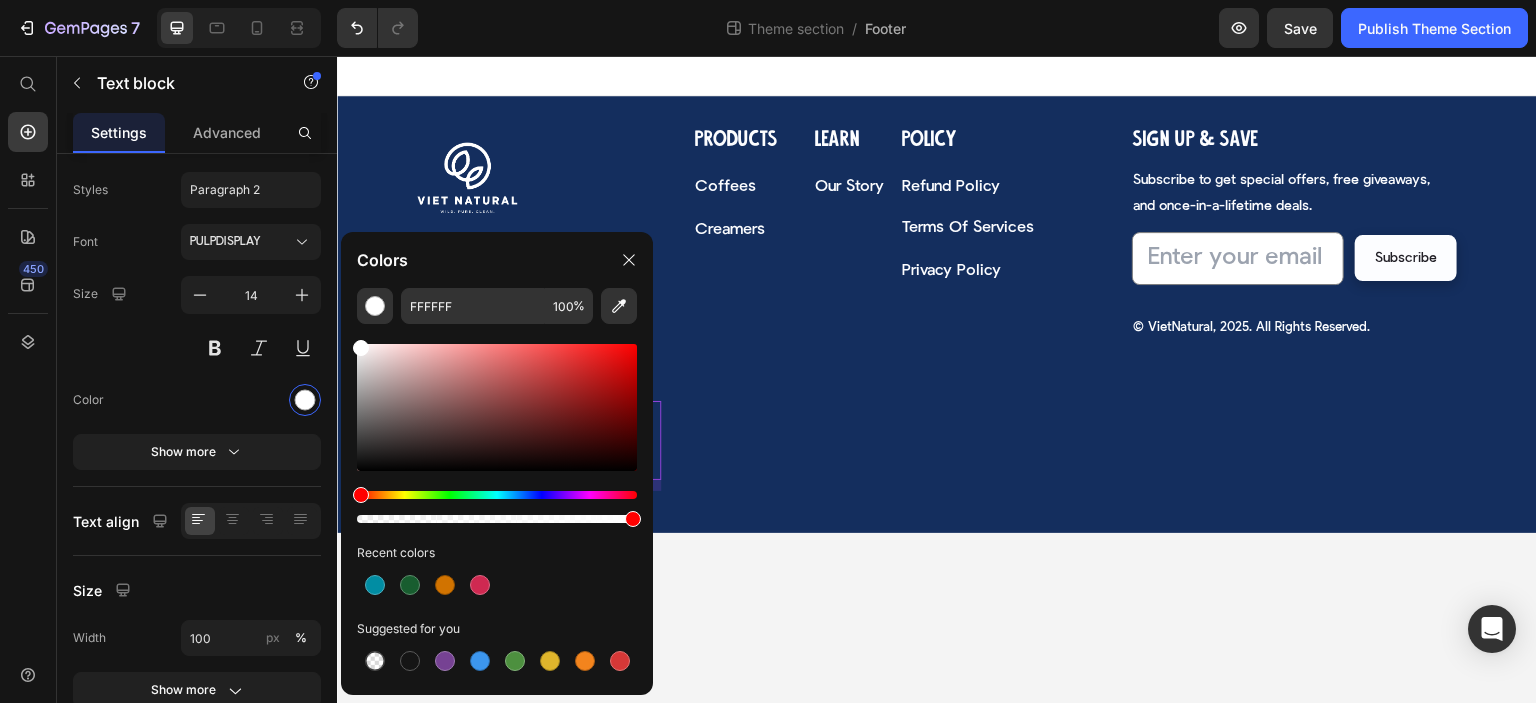 click on "Image Row Contact Us Text block Image Image Row Mail: [EMAIL] Text block Address: [NUMBER] [STREET], #[NUMBER] [CITY], [STATE] [POSTAL_CODE] Text block   11 Row Products Heading Coffees Text block Creamers Text block Learn Heading Our Story Text block Row Policy Heading Refund Policy Text block Terms Of Services Text block Privacy Policy Text block Row Row Sign up & Save Heading Subscribe to get special offers, free giveaways, and once-in-a-lifetime deals. Text block Email Field Subscribe Submit Button Row Newsletter © VietNatural, [YEAR]. All Rights Reserved. Text block Root
Drag & drop element from sidebar or
Explore Library
Add section Choose templates inspired by CRO experts Generate layout from URL or image Add blank section then drag & drop elements" at bounding box center [937, 380] 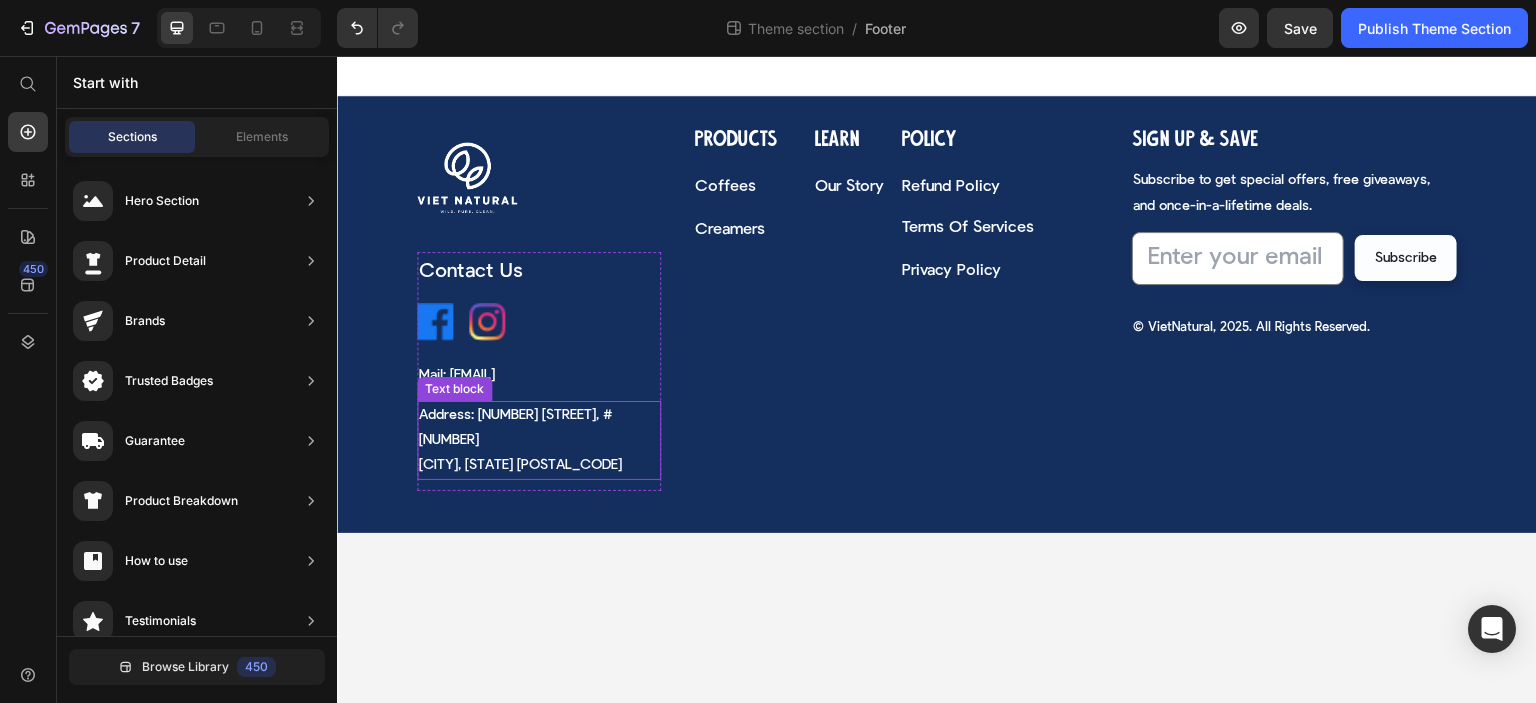 click on "Address: [NUMBER] [STREET], #[NUMBER]" at bounding box center [516, 427] 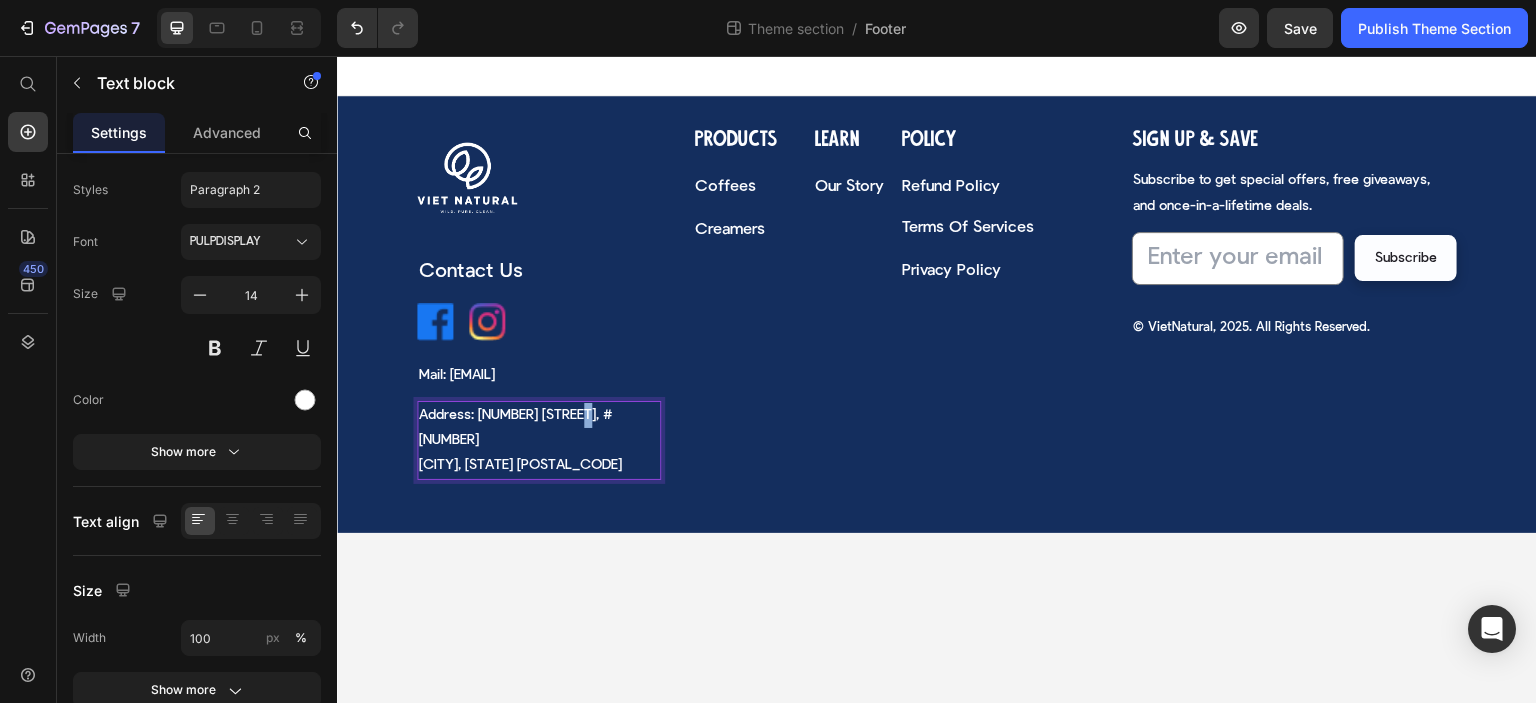 click on "Address: [NUMBER] [STREET], #[NUMBER] [CITY], [STATE] [POSTAL_CODE]" at bounding box center [539, 441] 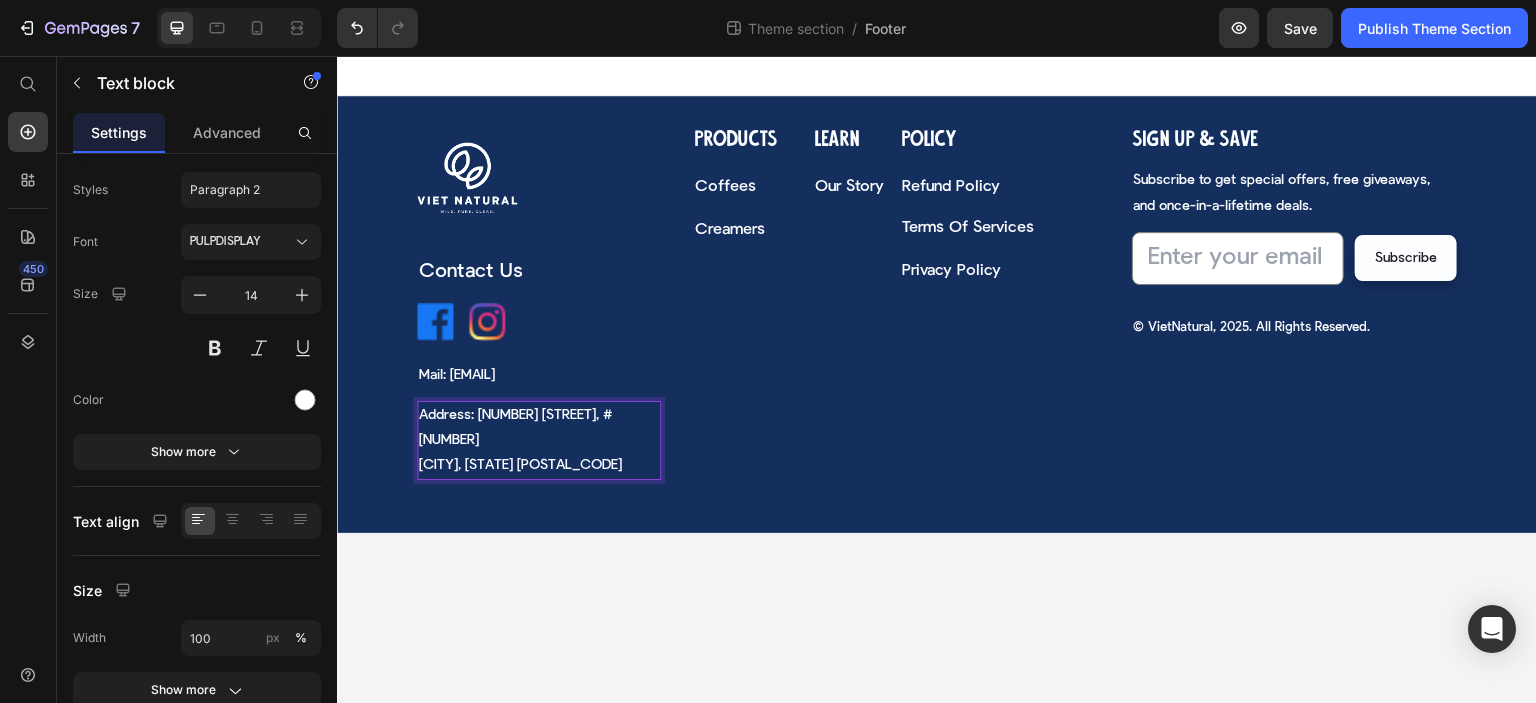 click on "Address: [NUMBER] [STREET], #[NUMBER] [CITY], [STATE] [POSTAL_CODE]" at bounding box center (539, 441) 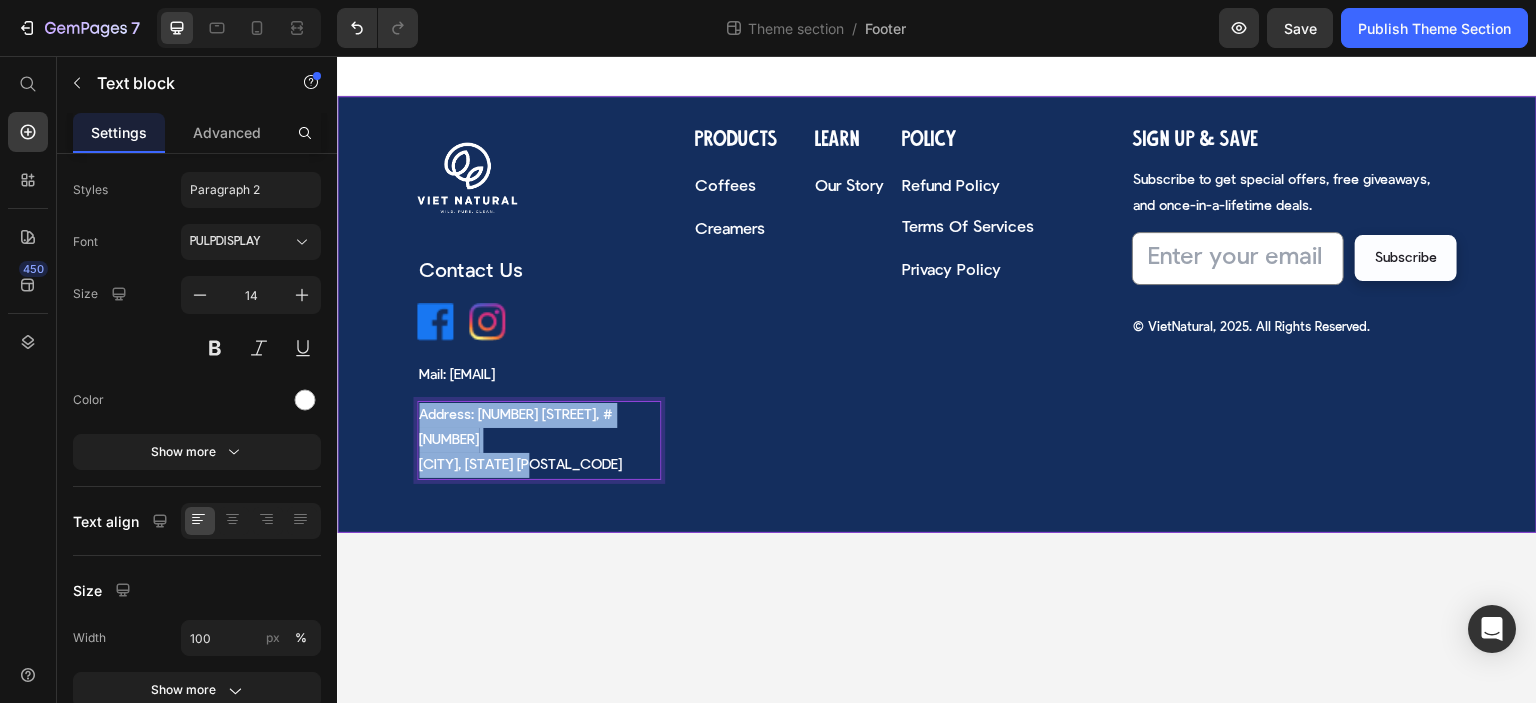 drag, startPoint x: 487, startPoint y: 444, endPoint x: 403, endPoint y: 412, distance: 89.88882 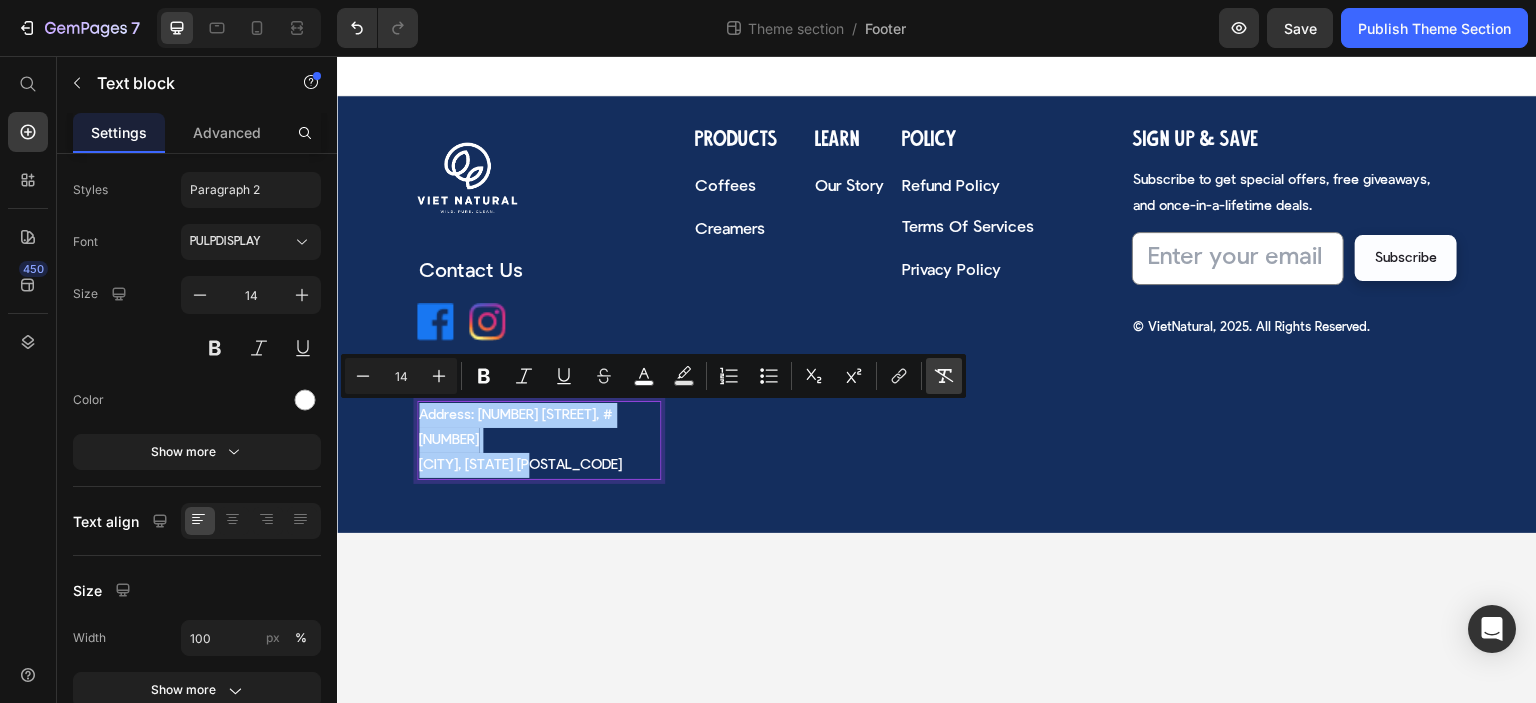 click on "Remove Format" at bounding box center (944, 376) 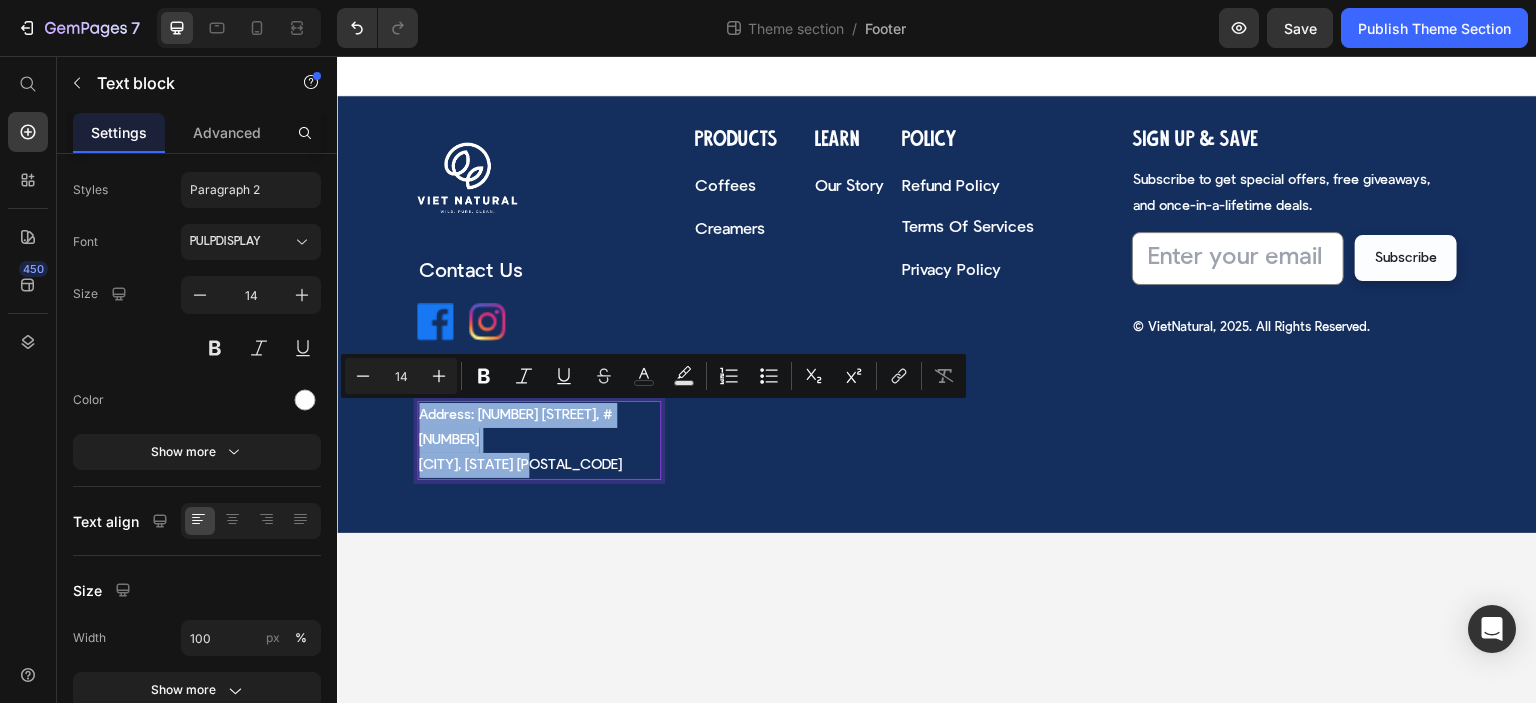 click on "Image Row Contact Us Text block Image Image Row Mail: [EMAIL] Text block Address: [NUMBER] [STREET], #[NUMBER] [CITY], [STATE] [POSTAL_CODE] Text block   11 Row Products Heading Coffees Text block Creamers Text block Learn Heading Our Story Text block Row Policy Heading Refund Policy Text block Terms Of Services Text block Privacy Policy Text block Row Row Sign up & Save Heading Subscribe to get special offers, free giveaways, and once-in-a-lifetime deals. Text block Email Field Subscribe Submit Button Row Newsletter © VietNatural, [YEAR]. All Rights Reserved. Text block Root
Drag & drop element from sidebar or
Explore Library
Add section Choose templates inspired by CRO experts Generate layout from URL or image Add blank section then drag & drop elements" at bounding box center [937, 380] 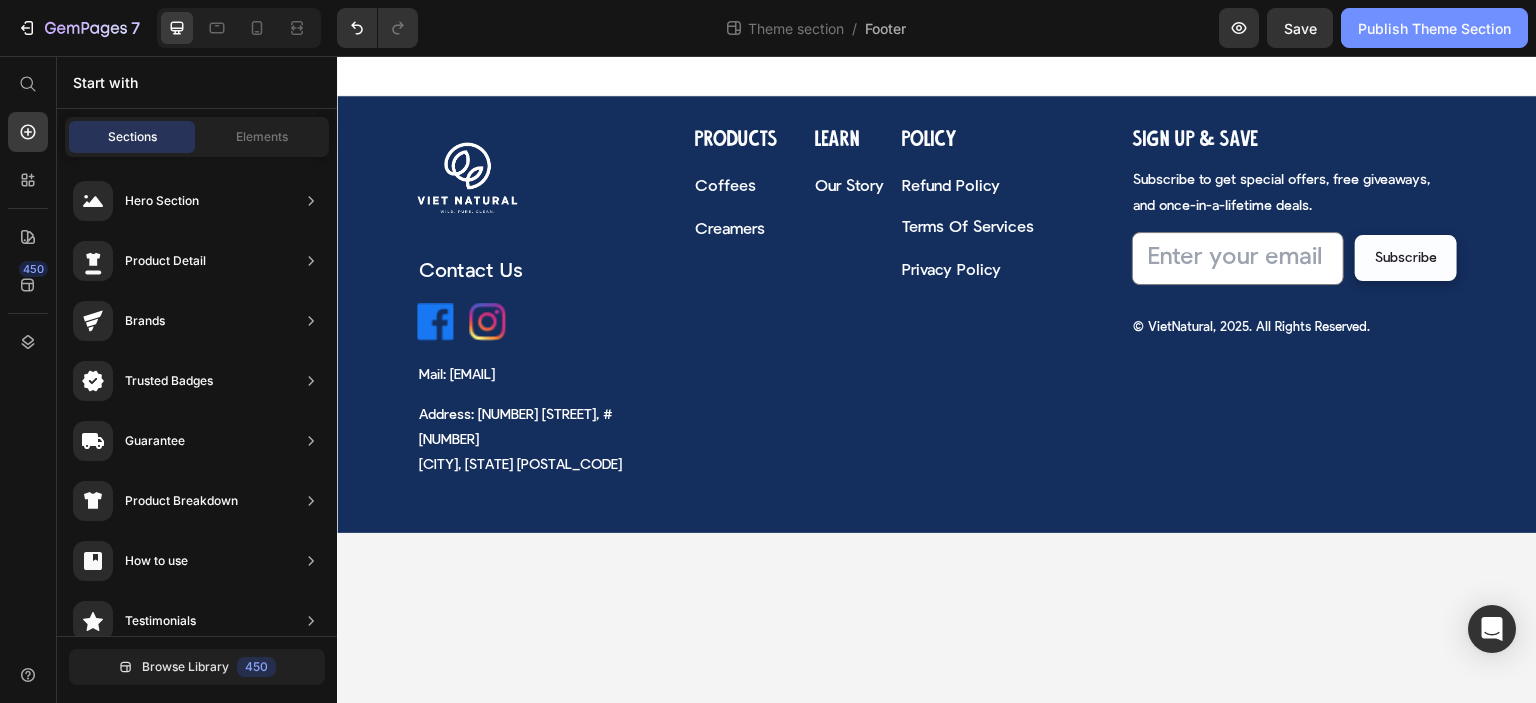 click on "Publish Theme Section" at bounding box center [1434, 28] 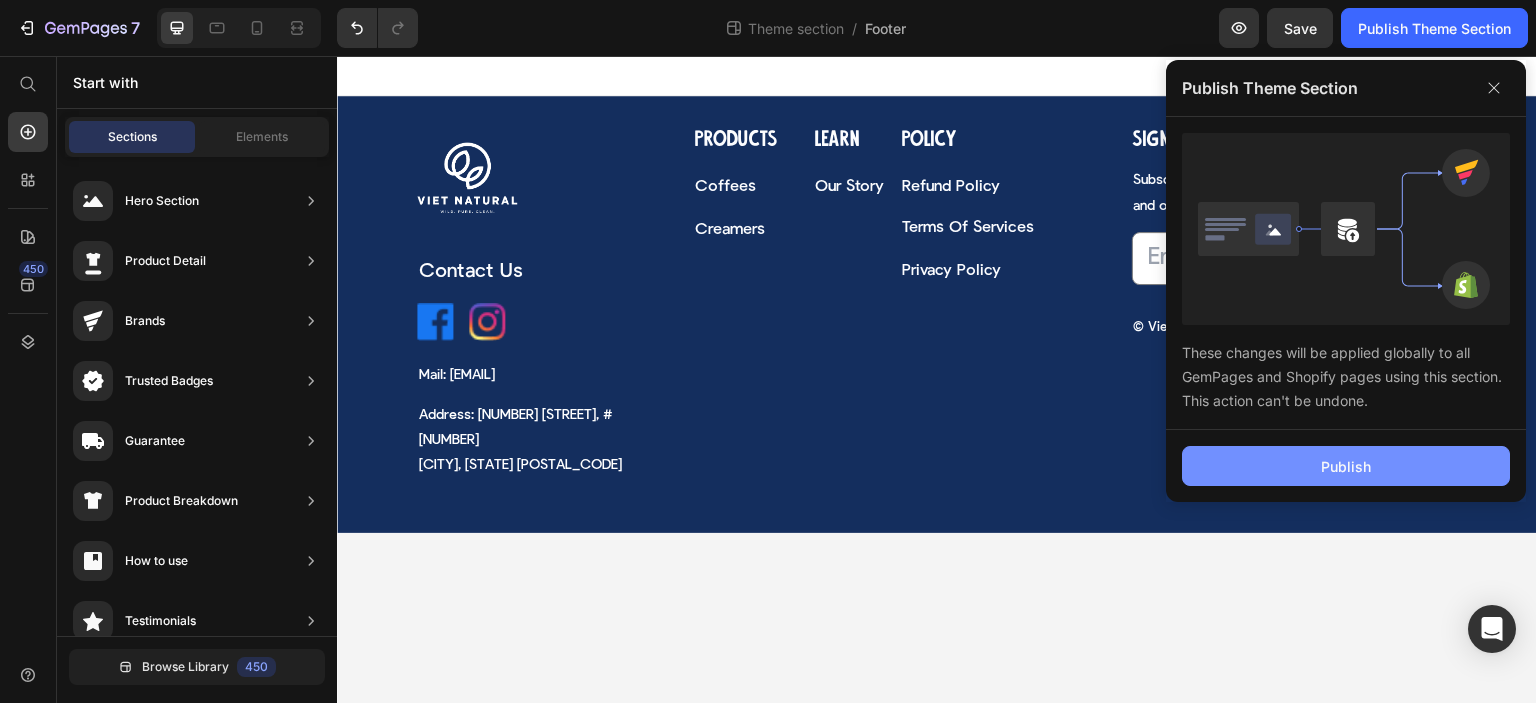 click on "Publish" 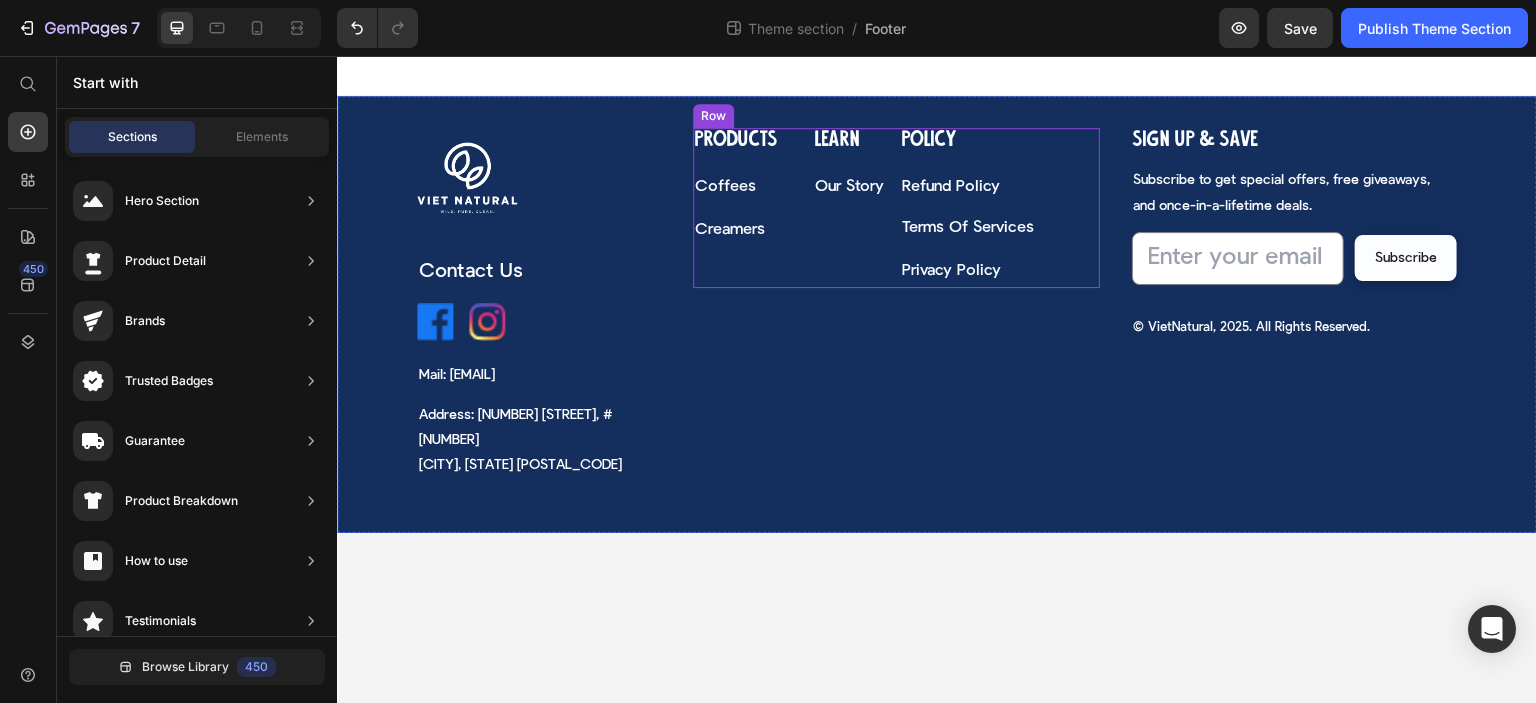 click on "Creamers" at bounding box center [730, 230] 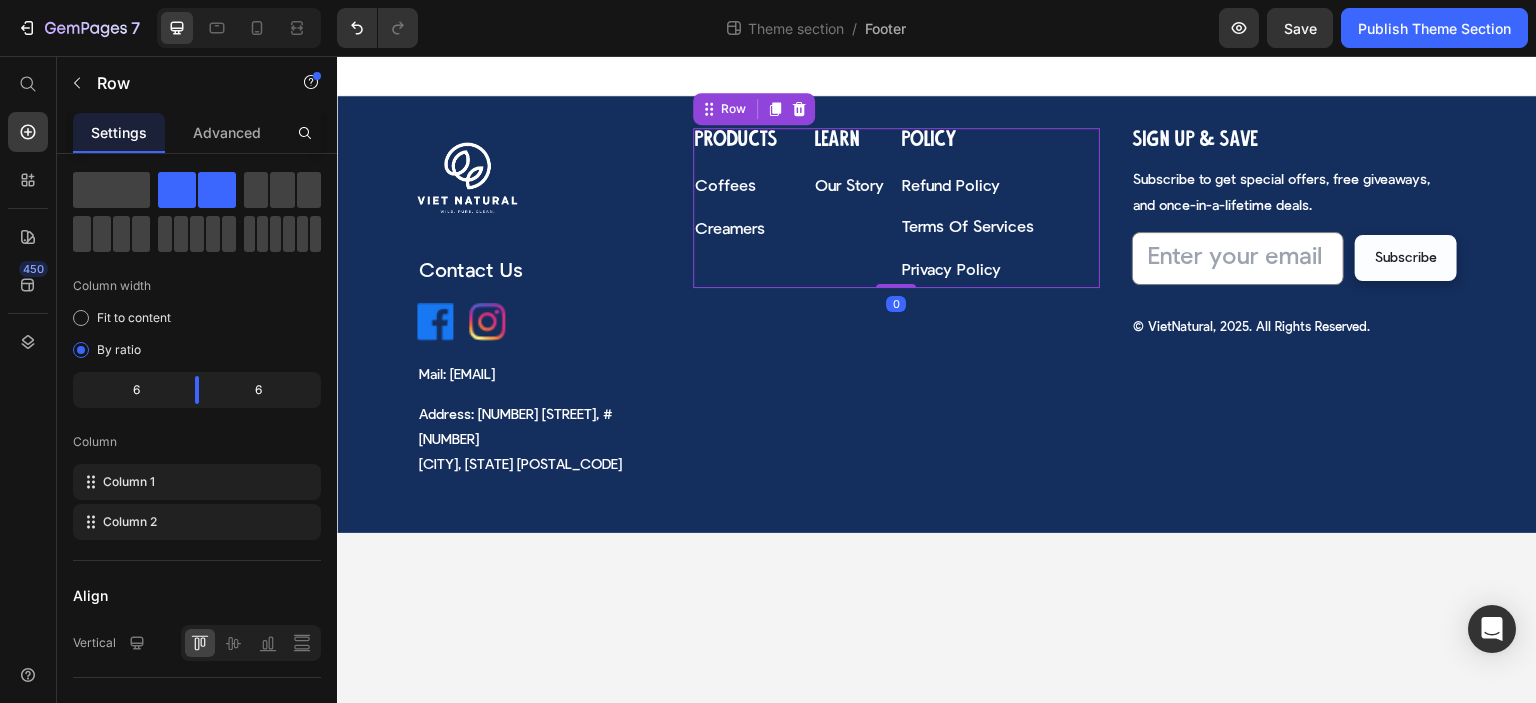 click on "Products Heading Coffees Text block Creamers Text block Learn Heading Our Story Text block Row" at bounding box center (792, 208) 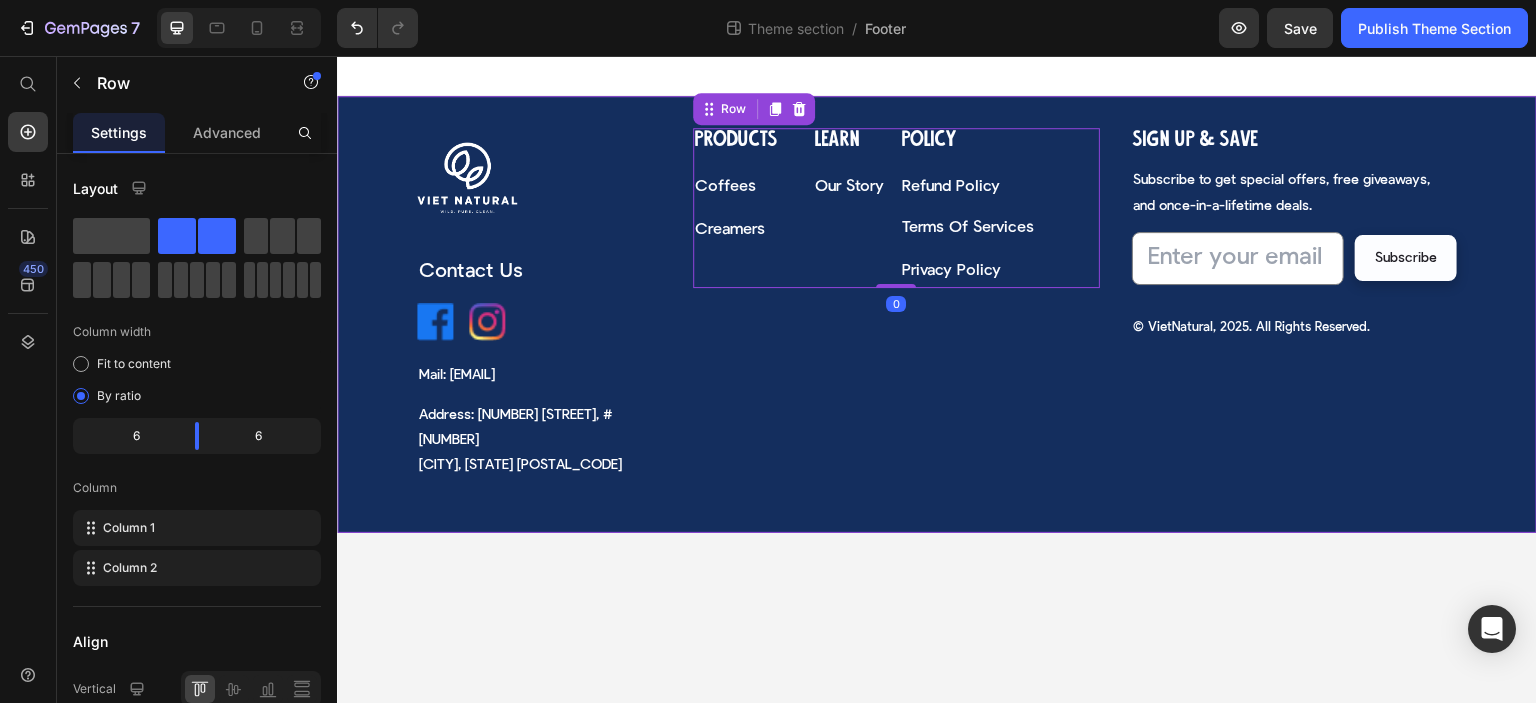 click on "Image Row Contact Us Text block Image Image Row Mail: [EMAIL] Text block Address: [NUMBER] [STREET], #[NUMBER] [CITY], [STATE] [POSTAL_CODE] Text block Row Products Heading Coffees Text block Creamers Text block Learn Heading Our Story Text block Row Policy Heading Refund Policy Text block Terms Of Services Text block Privacy Policy Text block Row Row   0 Sign up & Save Heading Subscribe to get special offers, free giveaways, and once-in-a-lifetime deals. Text block Email Field Subscribe Submit Button Row Newsletter © VietNatural, [YEAR]. All Rights Reserved. Text block" at bounding box center [937, 314] 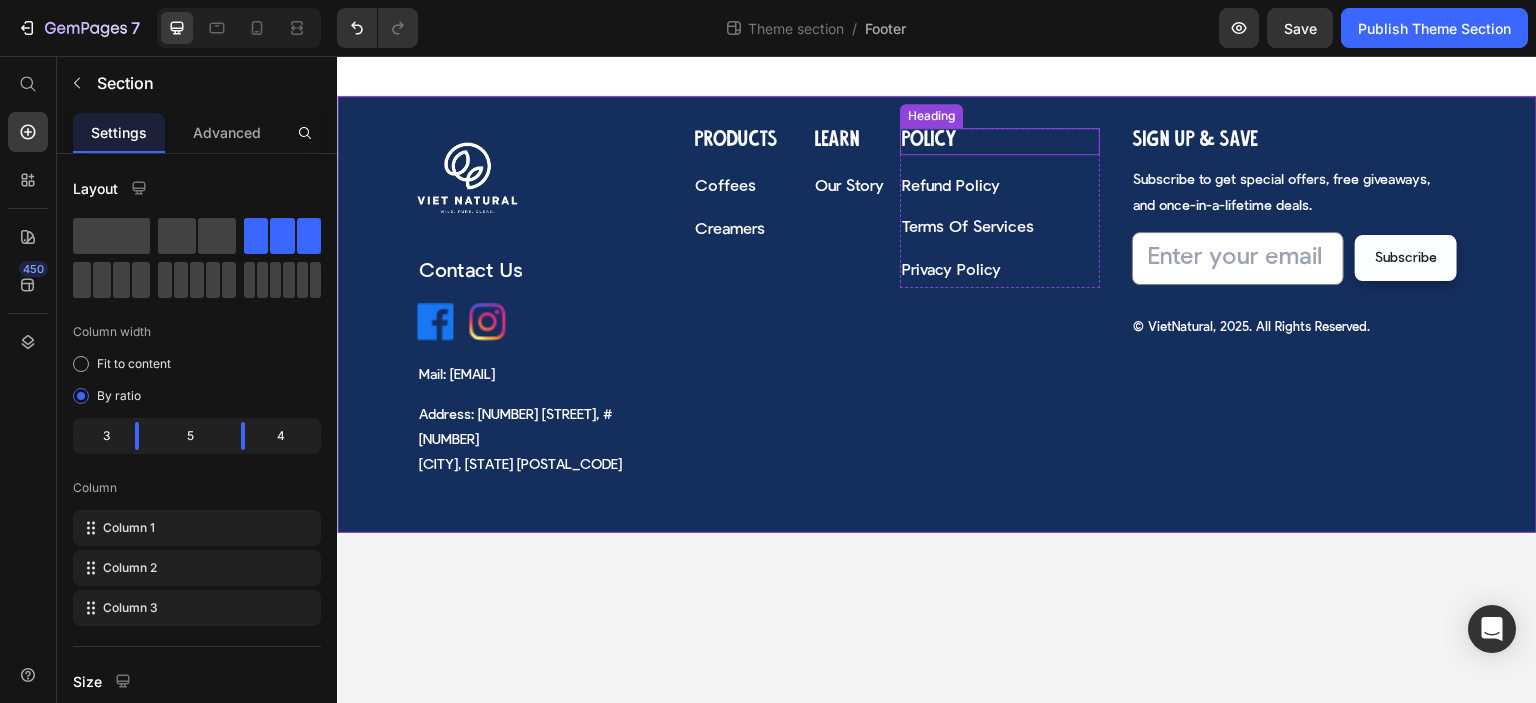 click on "Policy" at bounding box center (999, 141) 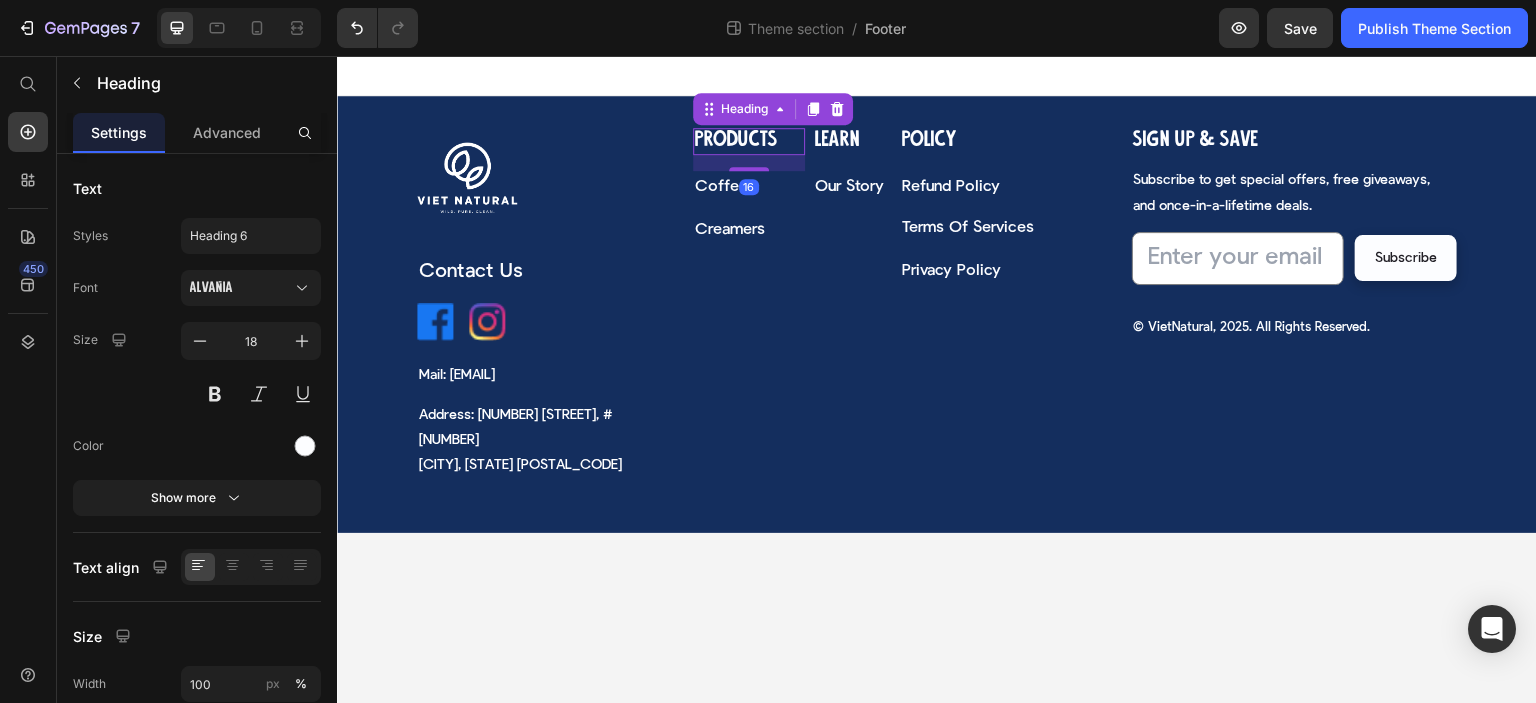 click on "Products" at bounding box center [736, 141] 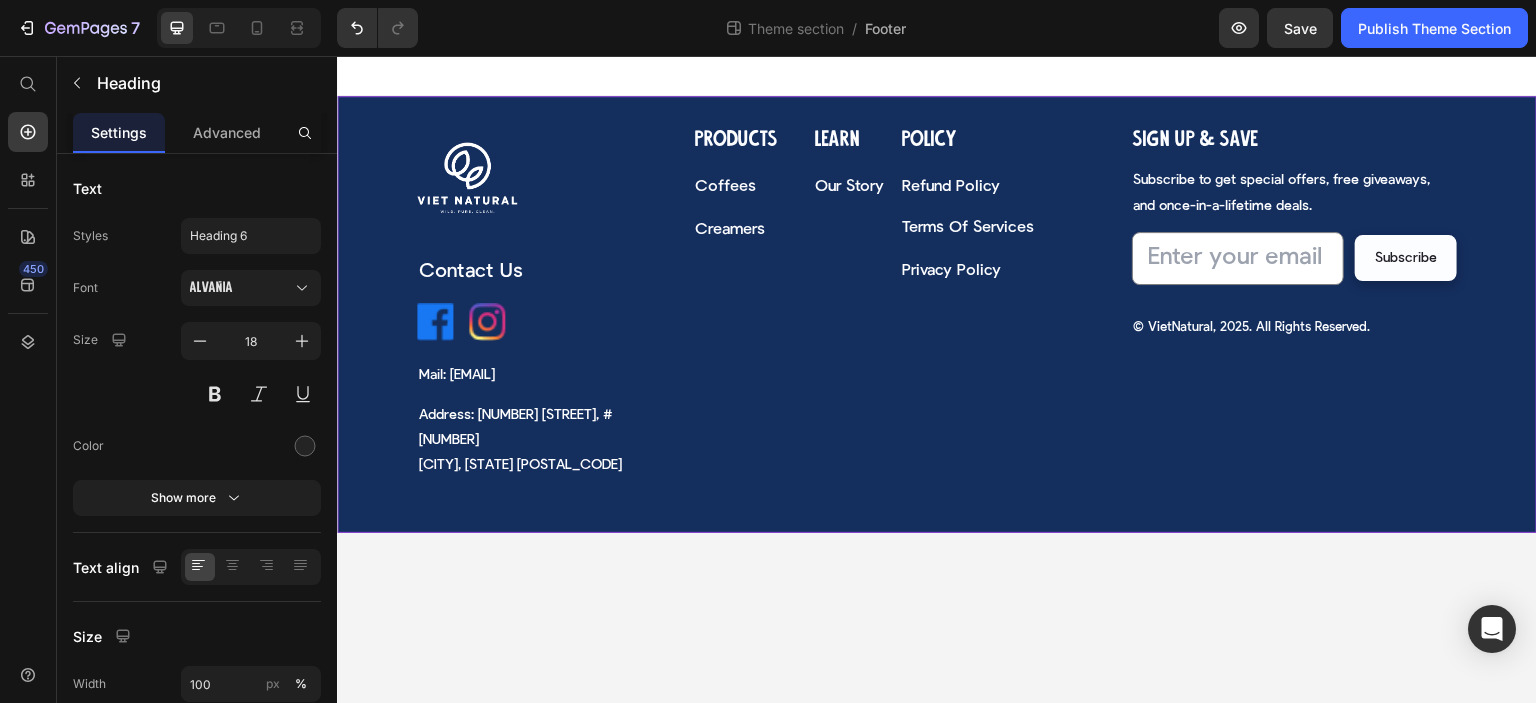 click on "Image Row Contact Us Text block Image Image Row Mail: [EMAIL] Text block Address: [NUMBER] [STREET], #[NUMBER] [CITY], [STATE] [POSTAL_CODE] Text block Row Products Heading Coffees Text block Creamers Text block Learn Heading Our Story Text block Row Policy Heading Refund Policy Text block Terms Of Services Text block Privacy Policy Text block Row Row Sign up & Save Heading Subscribe to get special offers, free giveaways, and once-in-a-lifetime deals. Text block Email Field Subscribe Submit Button Row Newsletter © VietNatural, [YEAR]. All Rights Reserved. Text block" at bounding box center [937, 314] 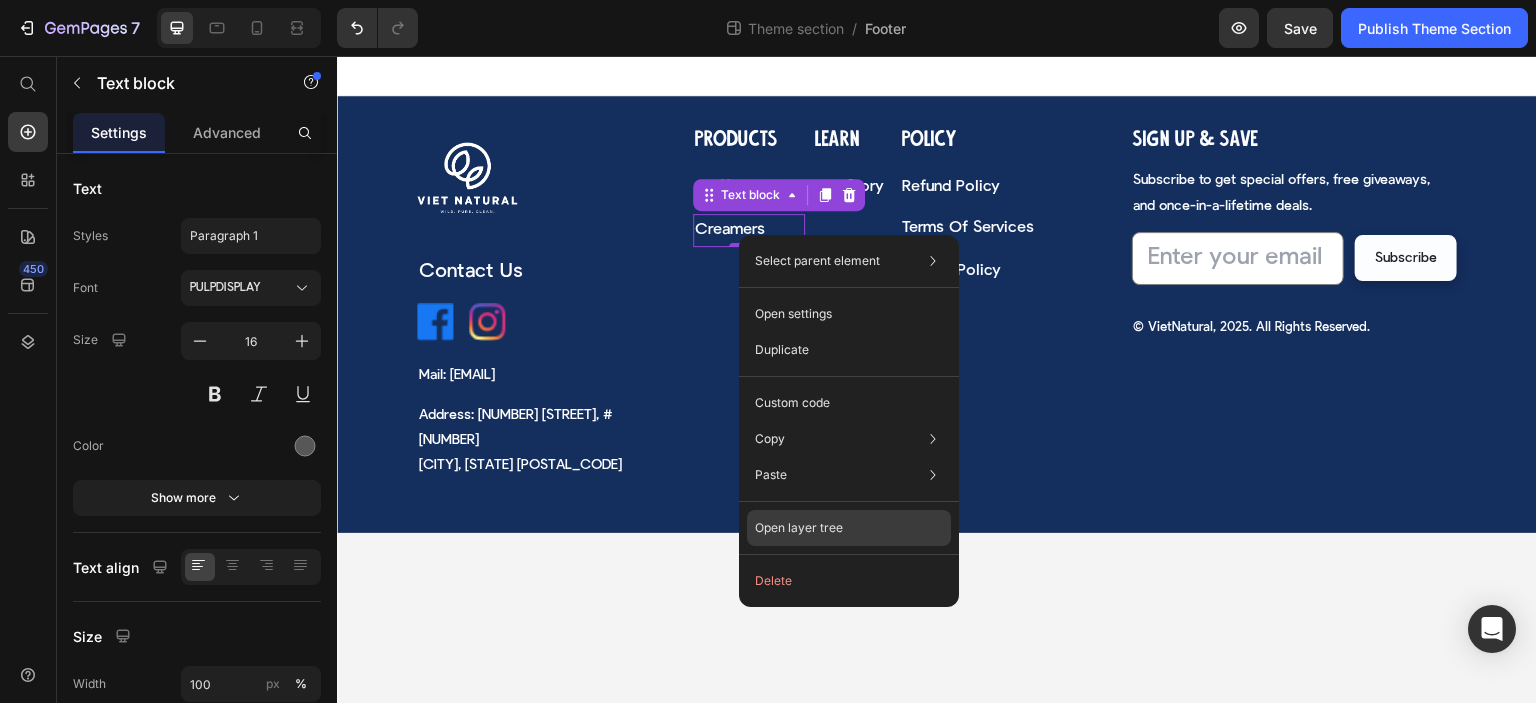 click on "Open layer tree" 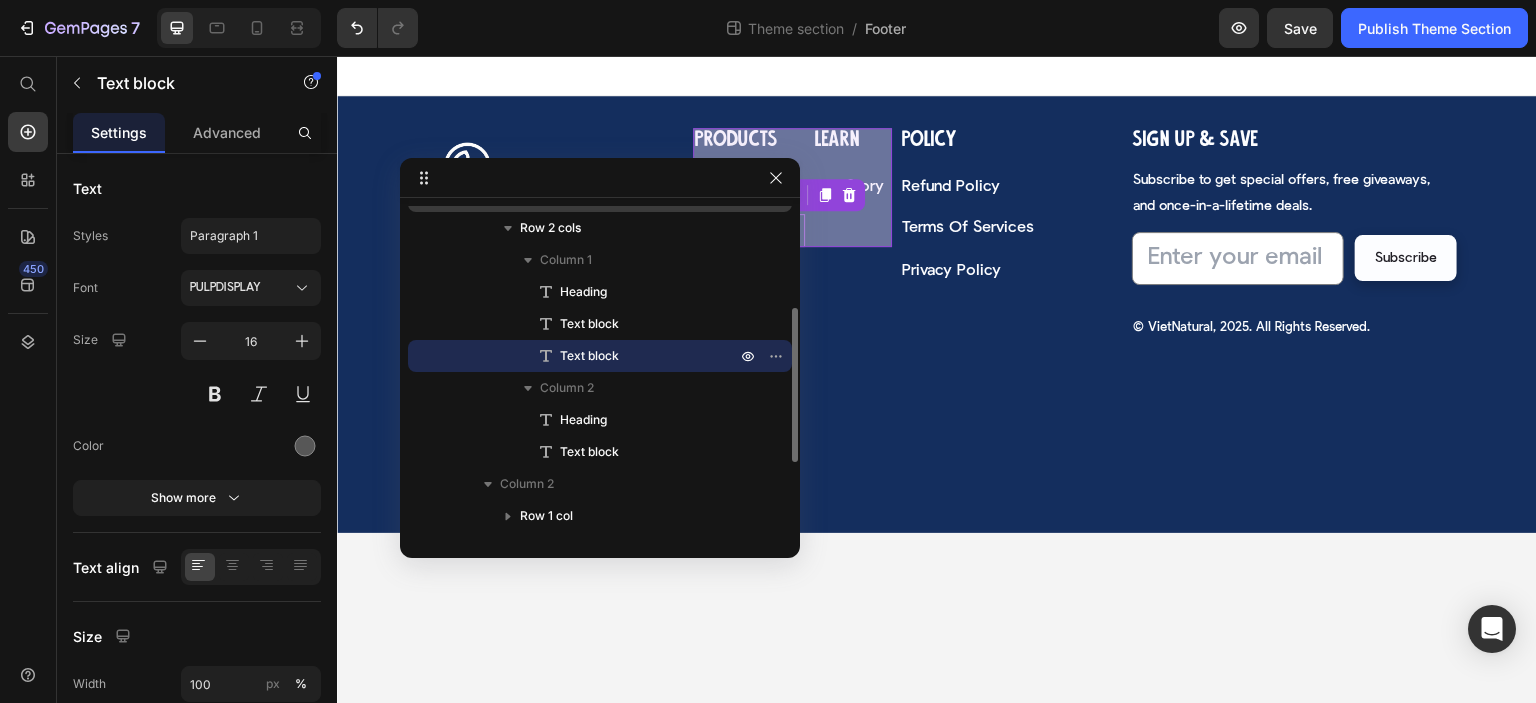 scroll, scrollTop: 118, scrollLeft: 0, axis: vertical 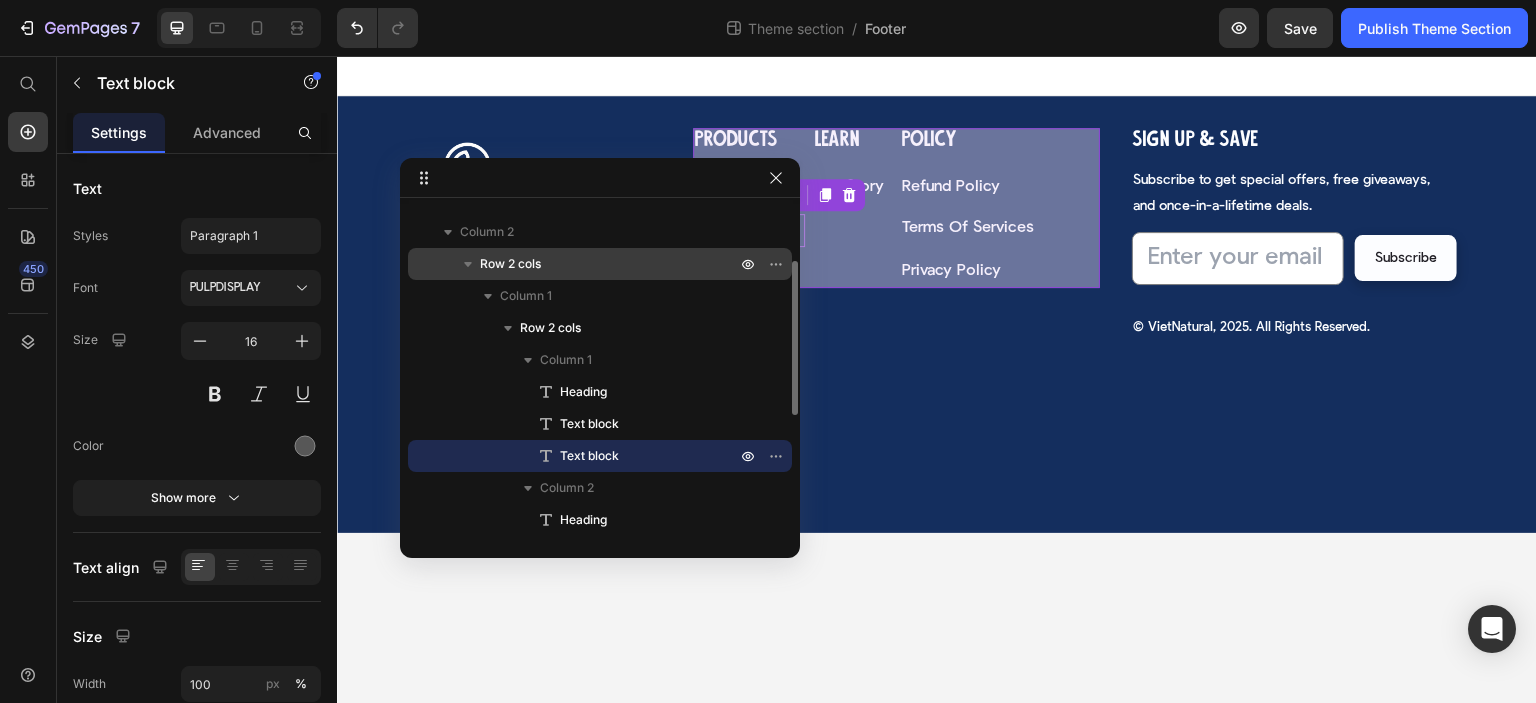 click on "Row 2 cols" at bounding box center (610, 264) 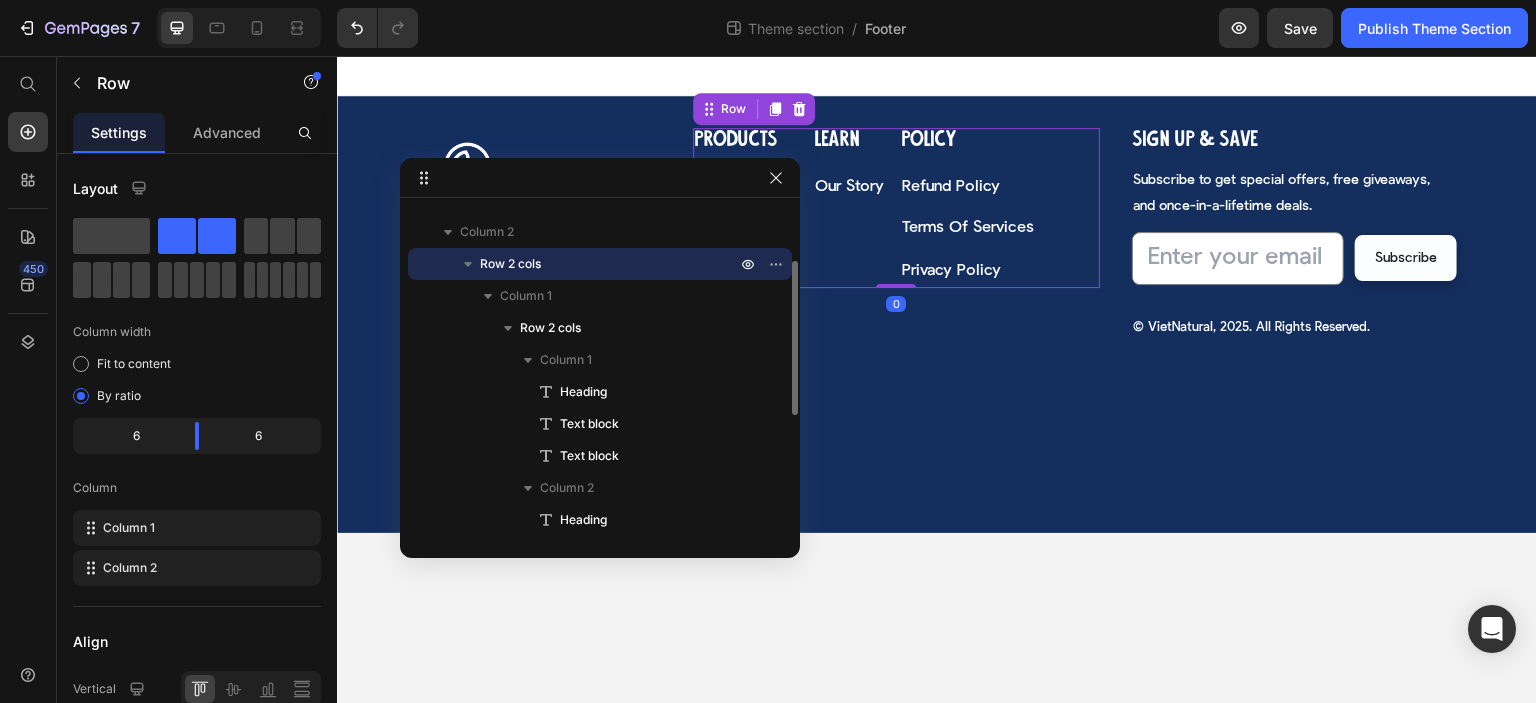 scroll, scrollTop: 18, scrollLeft: 0, axis: vertical 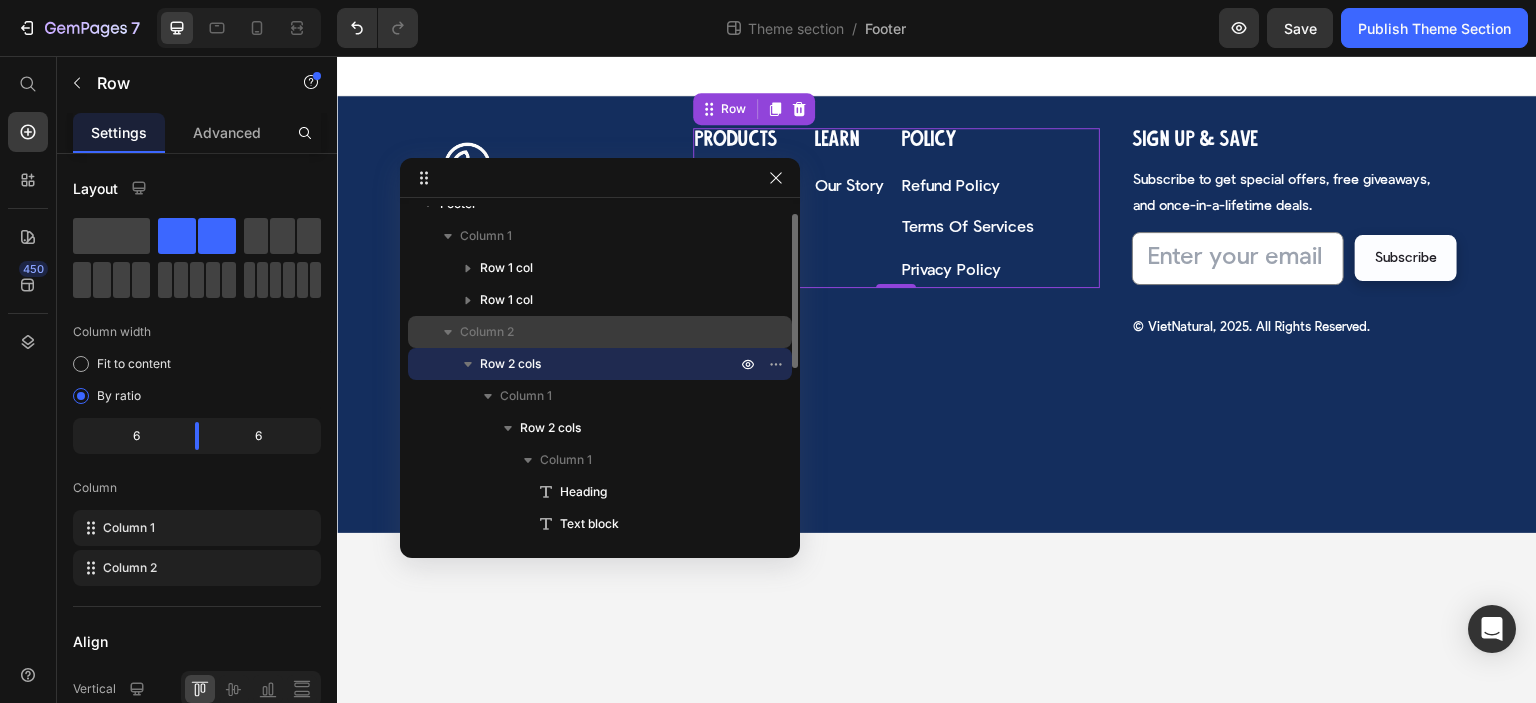 click on "Column 2" at bounding box center (600, 332) 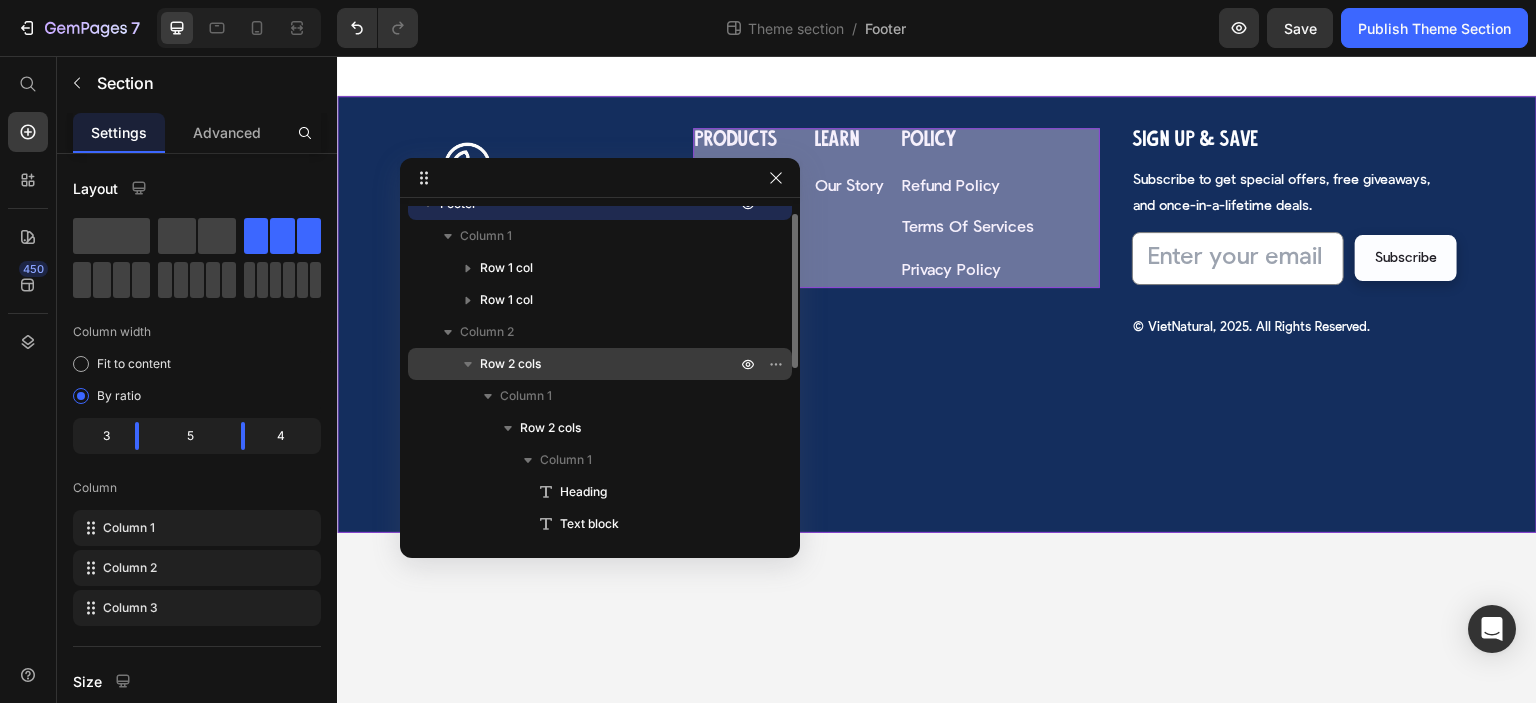 click on "Row 2 cols" at bounding box center [610, 364] 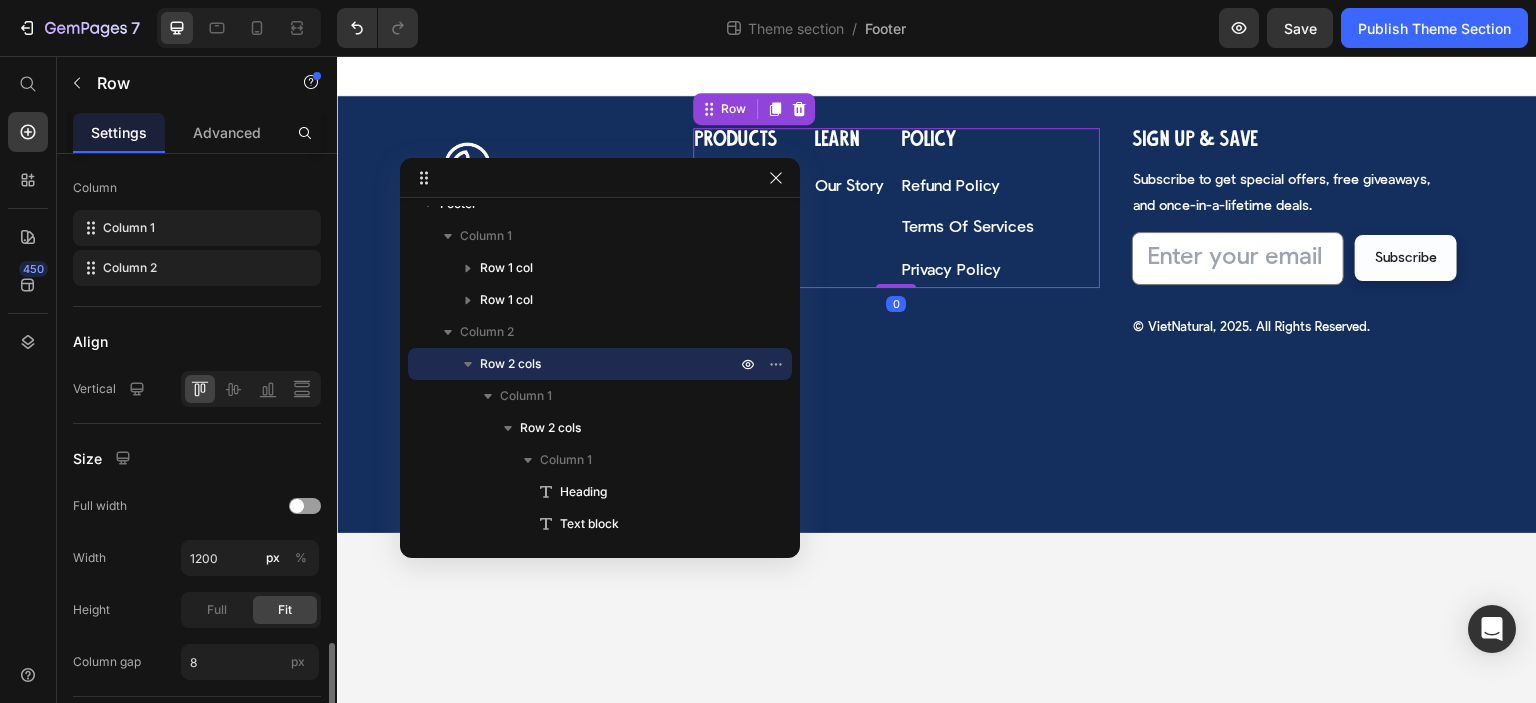 scroll, scrollTop: 512, scrollLeft: 0, axis: vertical 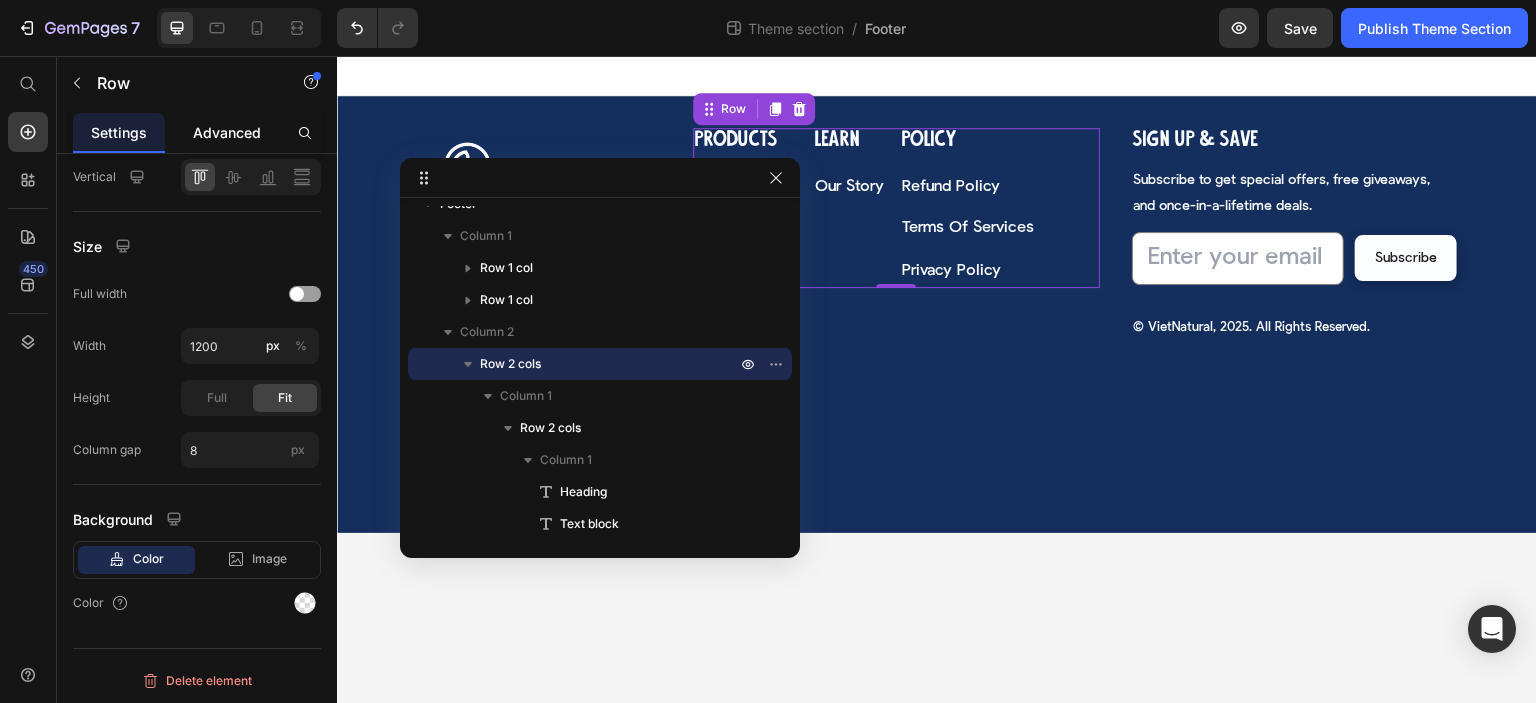 click on "Advanced" 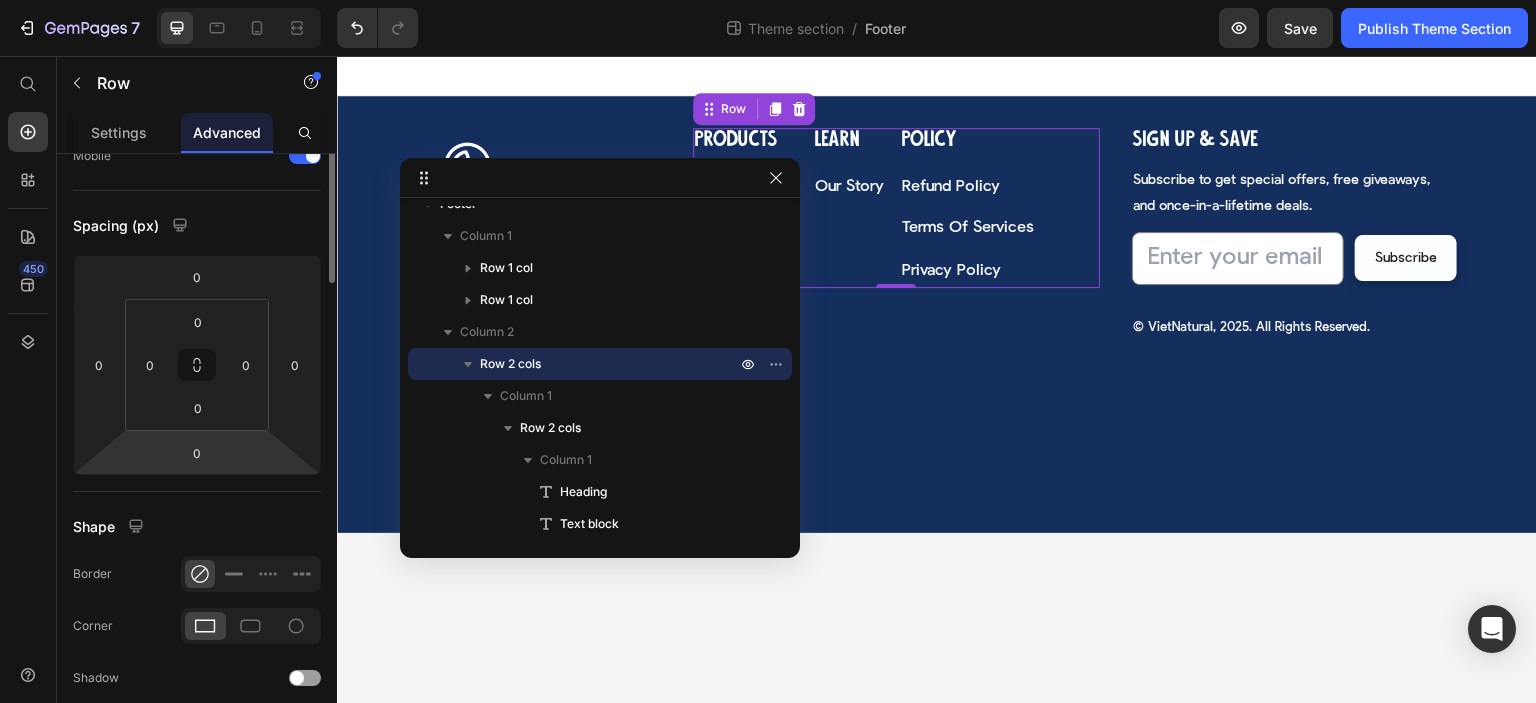 scroll, scrollTop: 0, scrollLeft: 0, axis: both 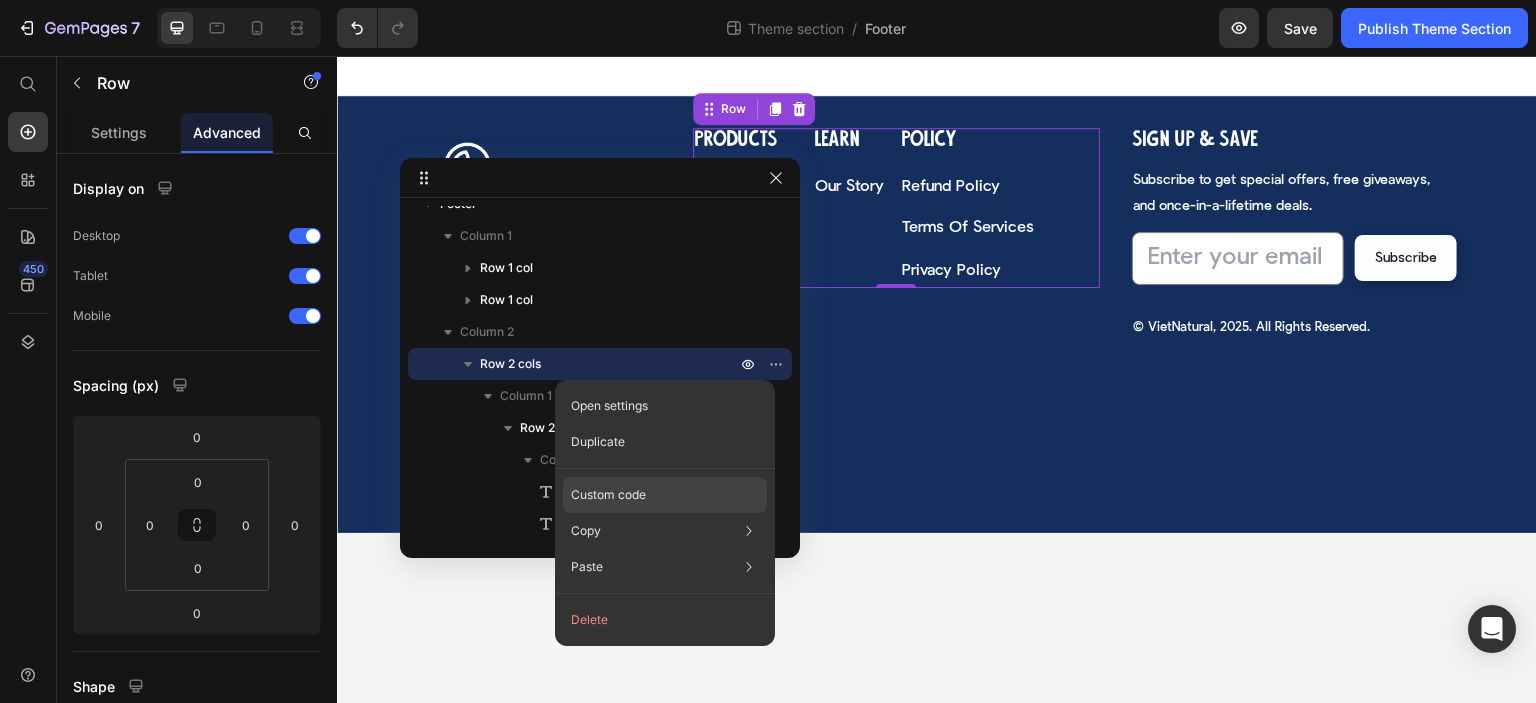 click on "Custom code" at bounding box center [608, 495] 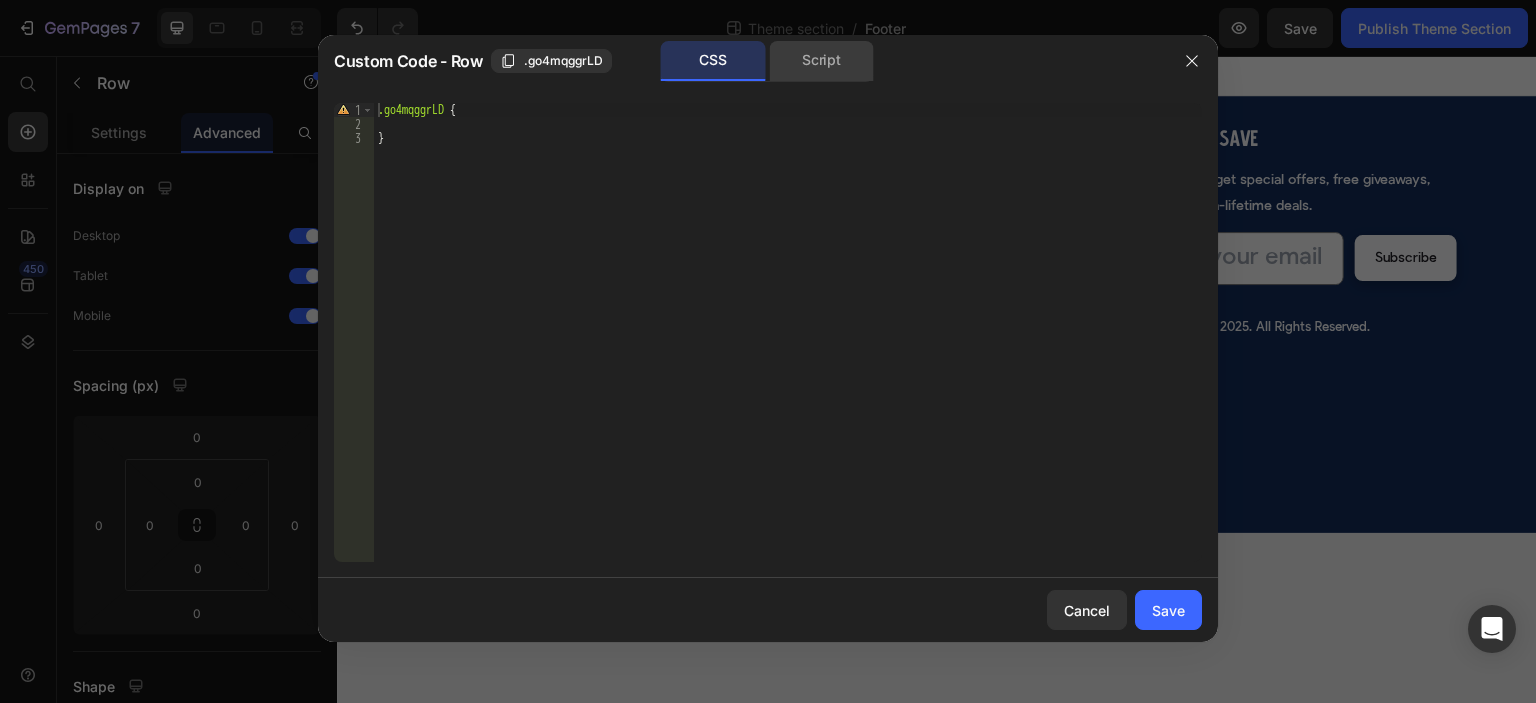 click on "Script" 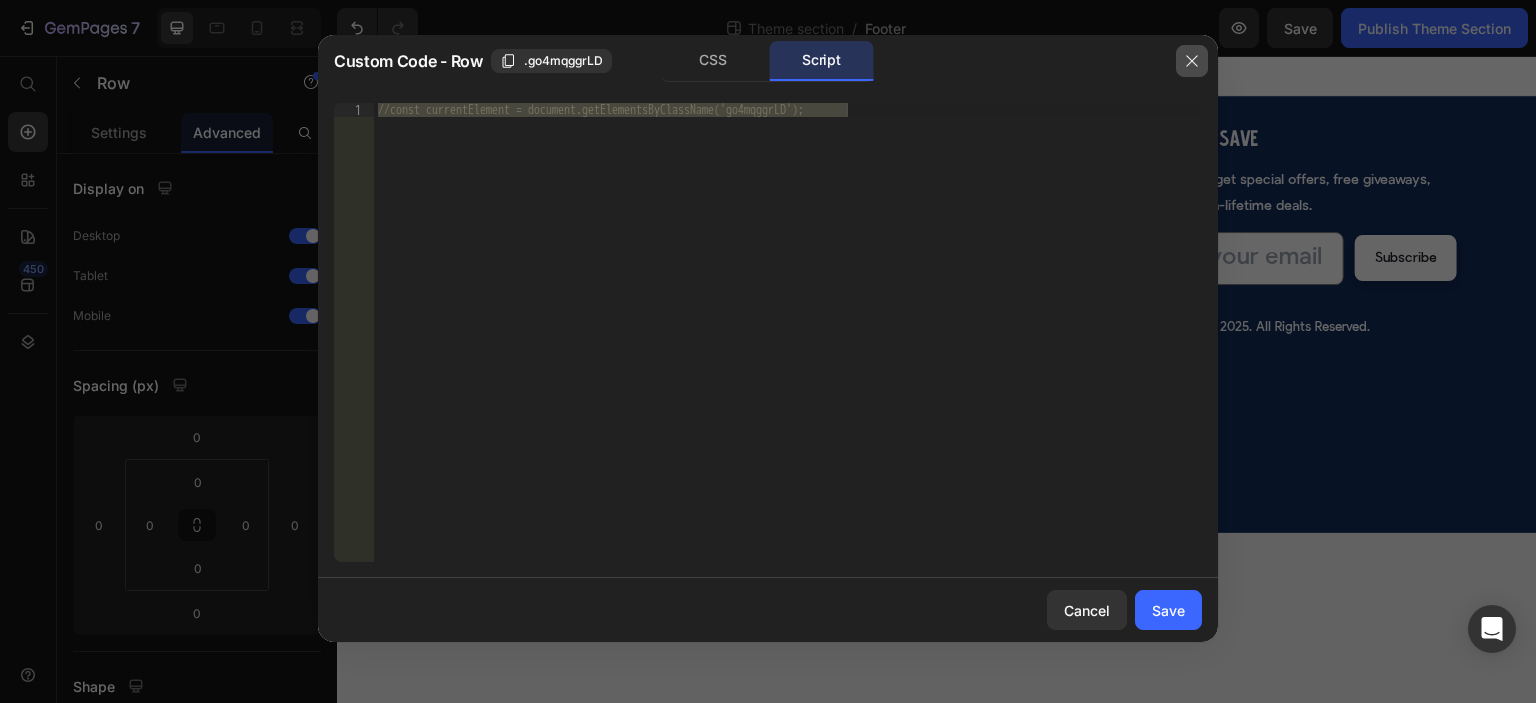 click 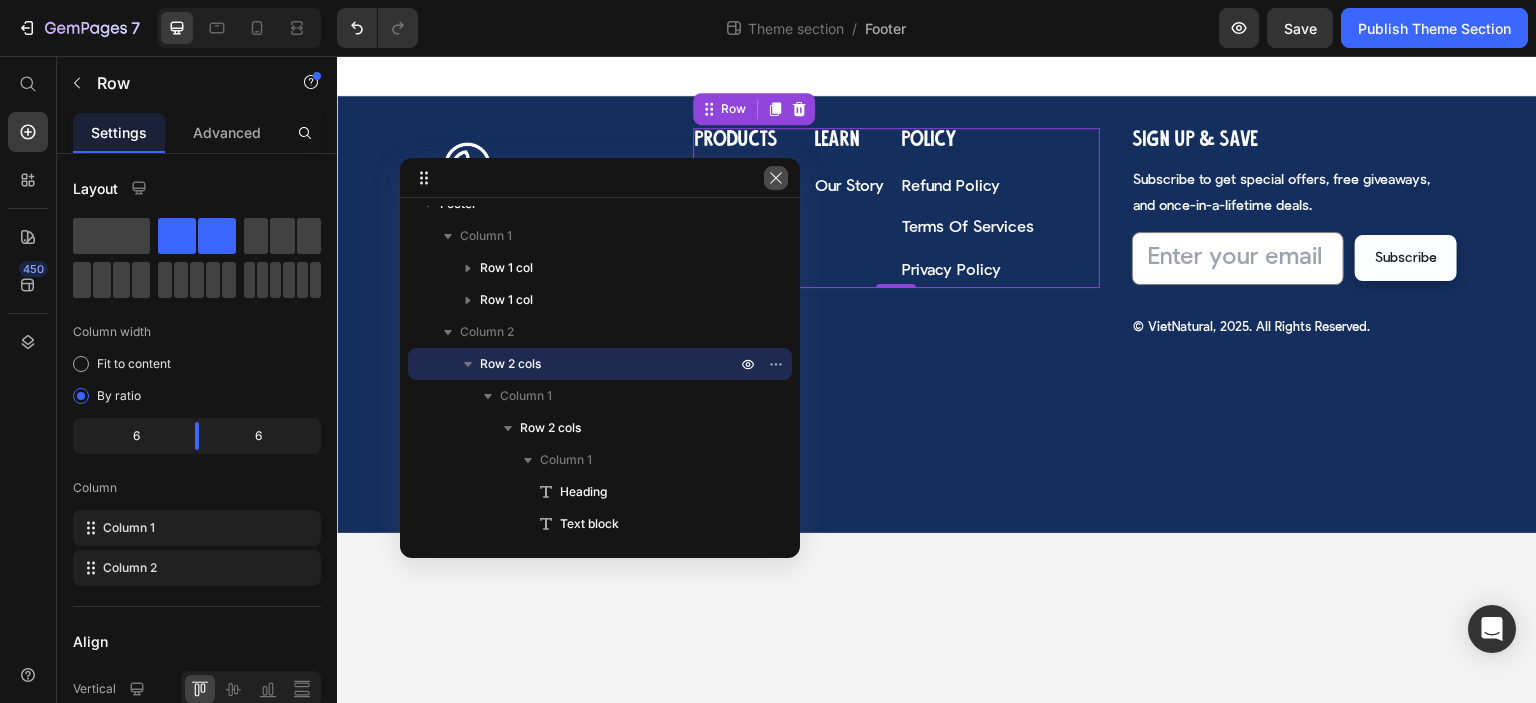 click 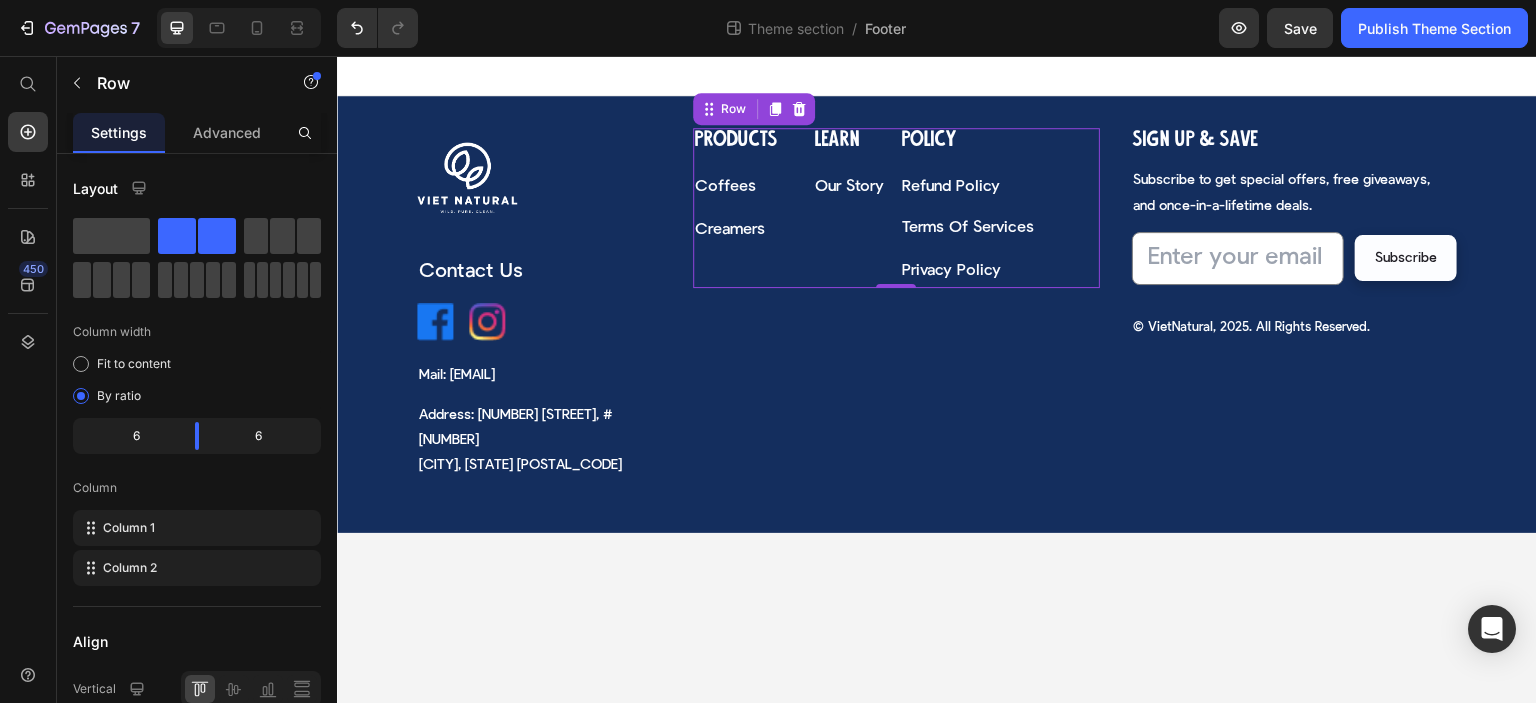 click on "Products Heading Coffees Text block Creamers Text block Learn Heading Our Story Text block Row" at bounding box center (792, 208) 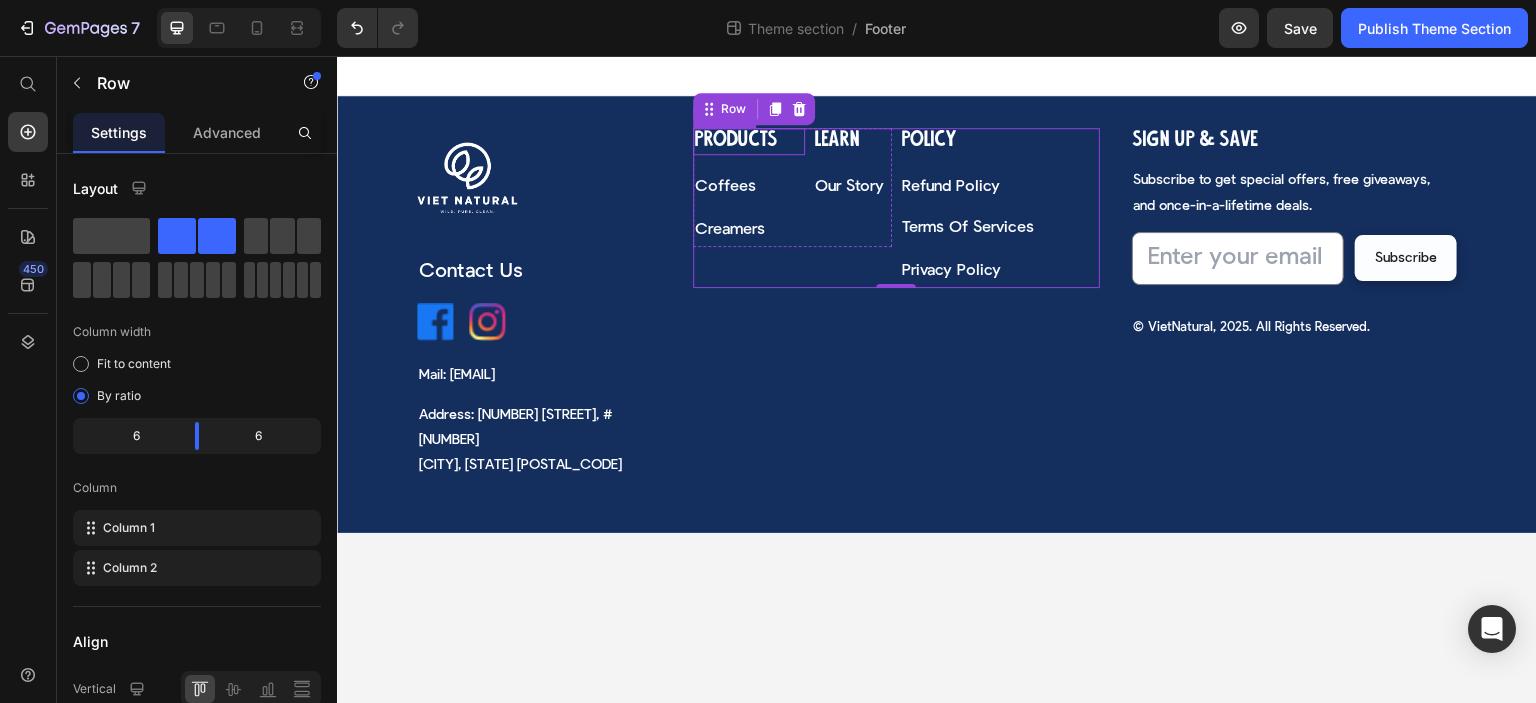 click on "Products" at bounding box center (736, 141) 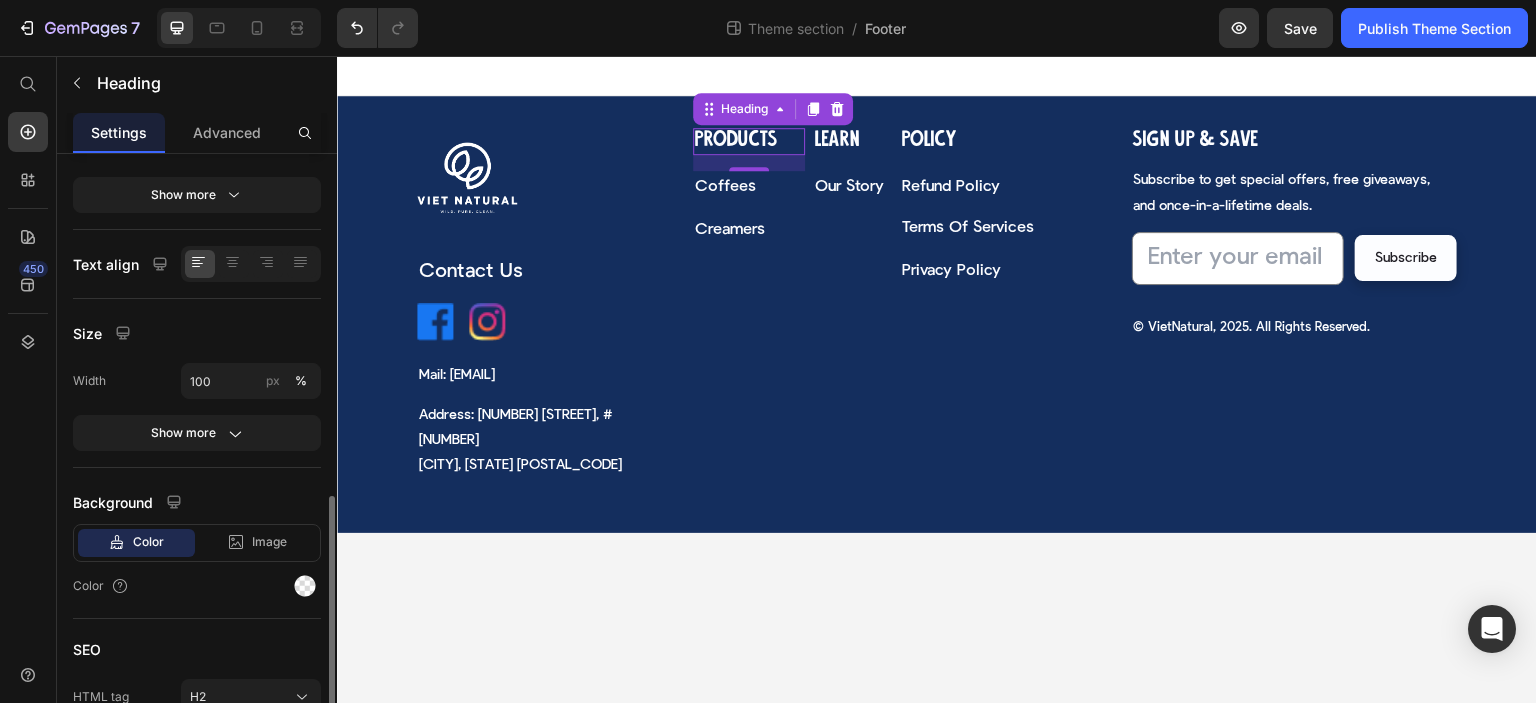 scroll, scrollTop: 403, scrollLeft: 0, axis: vertical 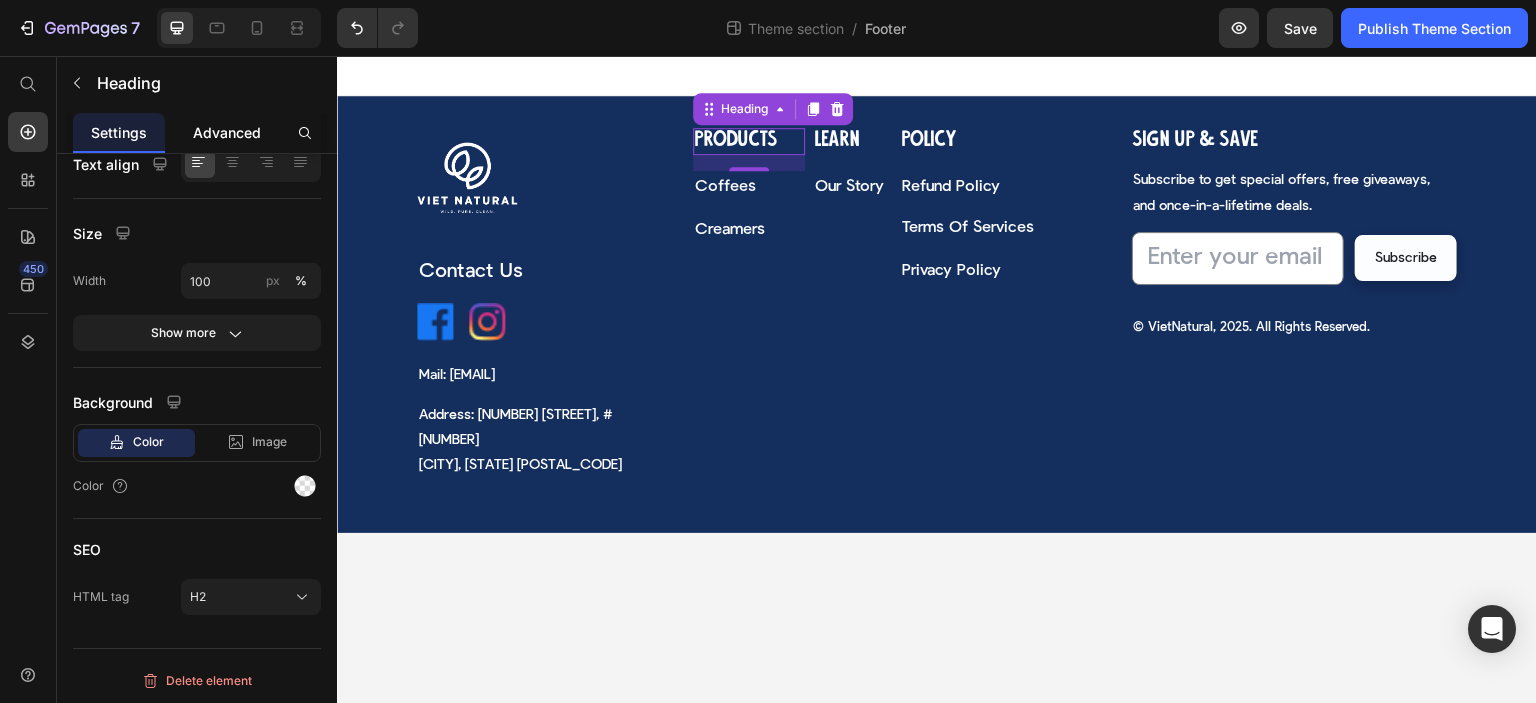 click on "Advanced" at bounding box center (227, 132) 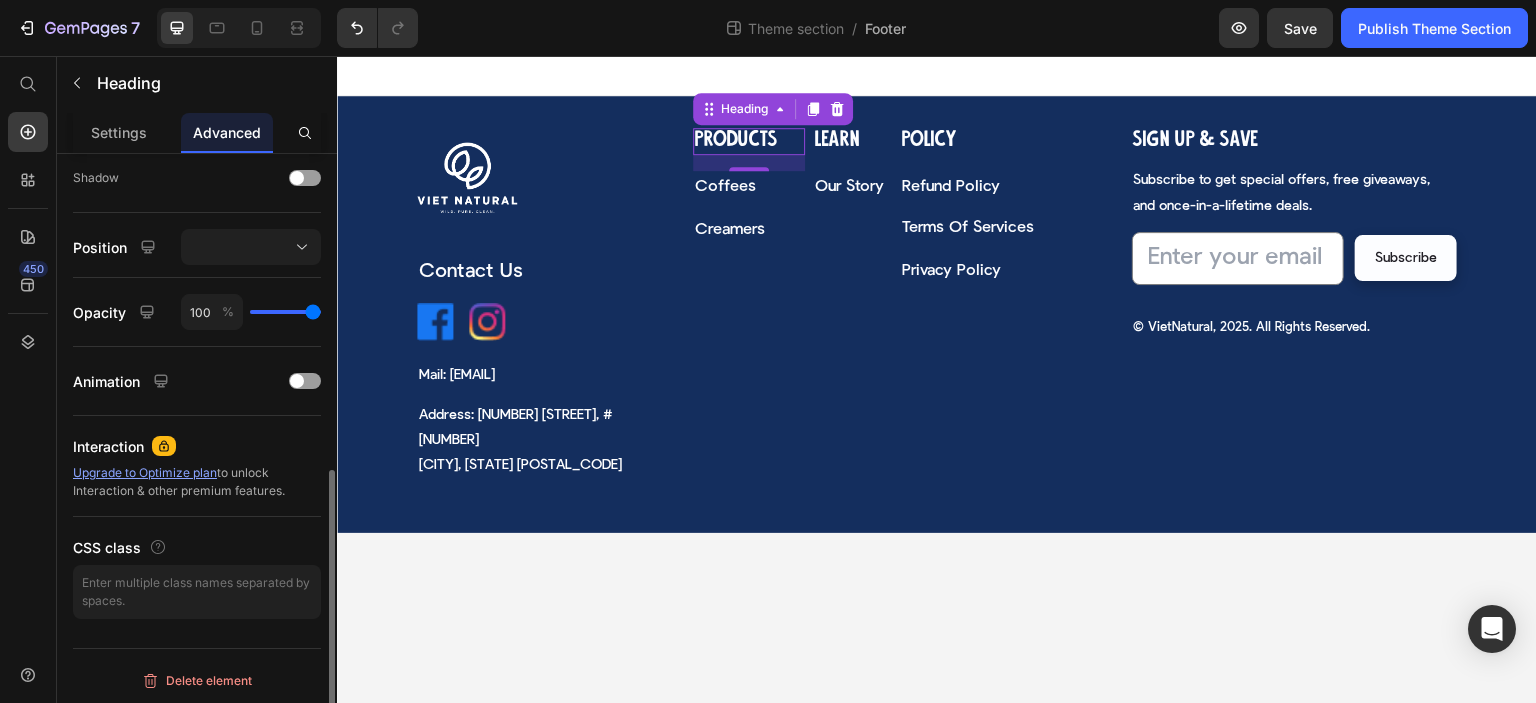 scroll, scrollTop: 360, scrollLeft: 0, axis: vertical 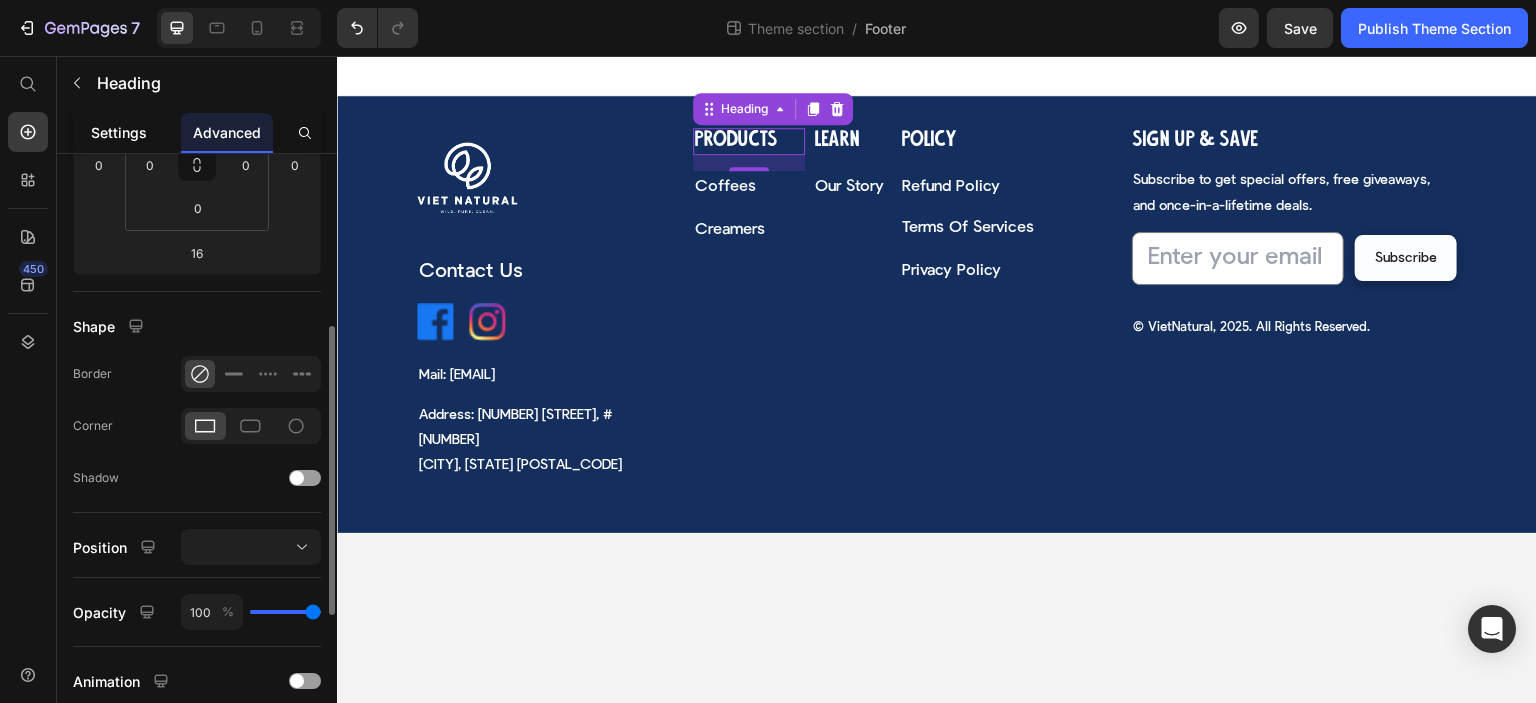 click on "Settings" at bounding box center [119, 132] 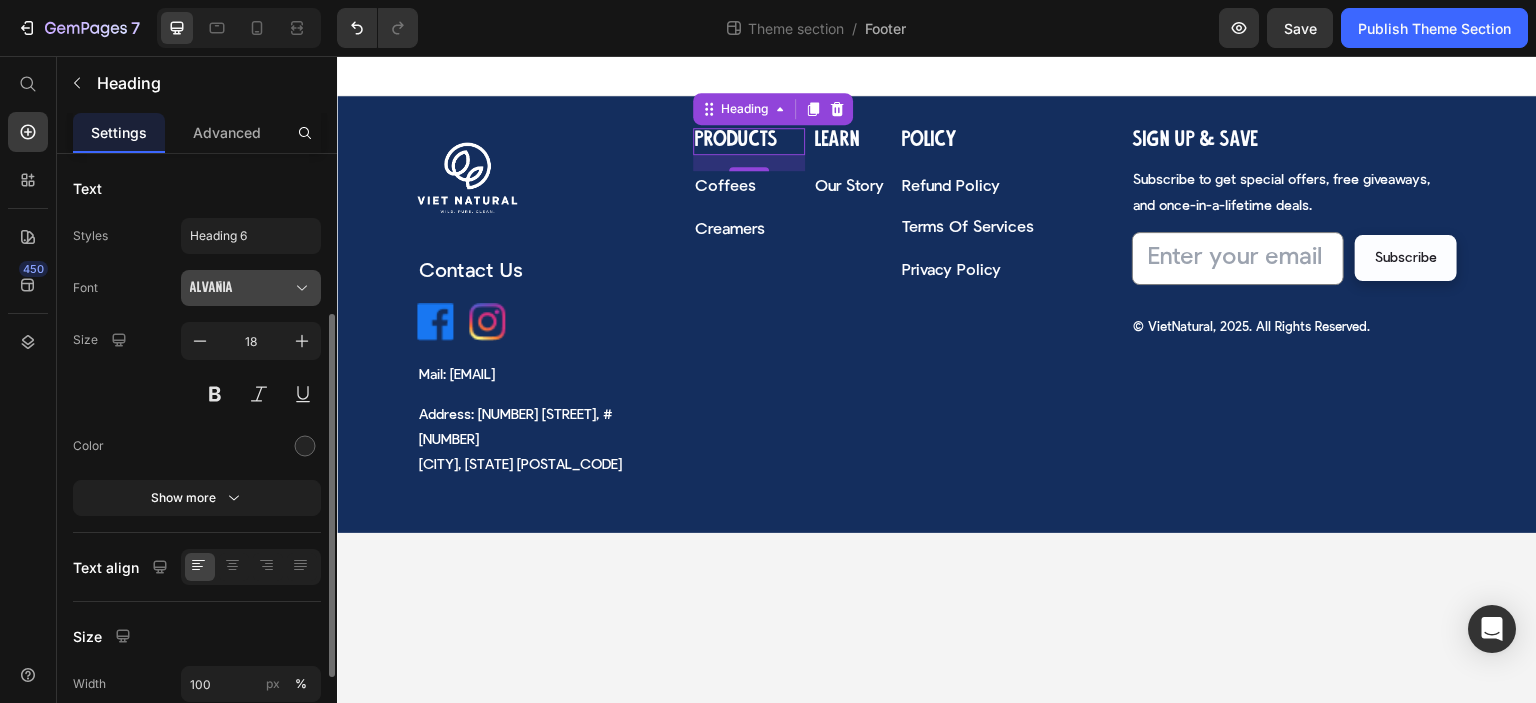 scroll, scrollTop: 100, scrollLeft: 0, axis: vertical 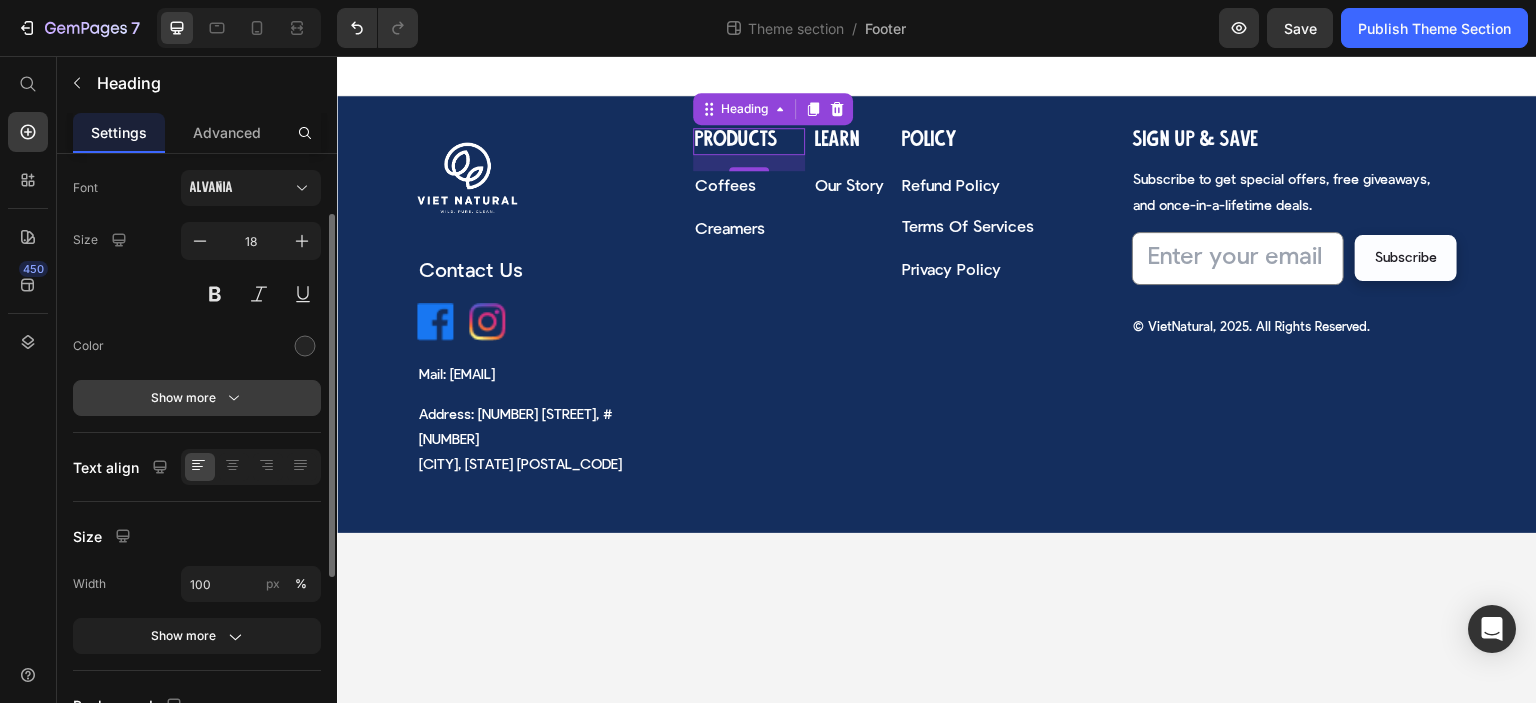 click 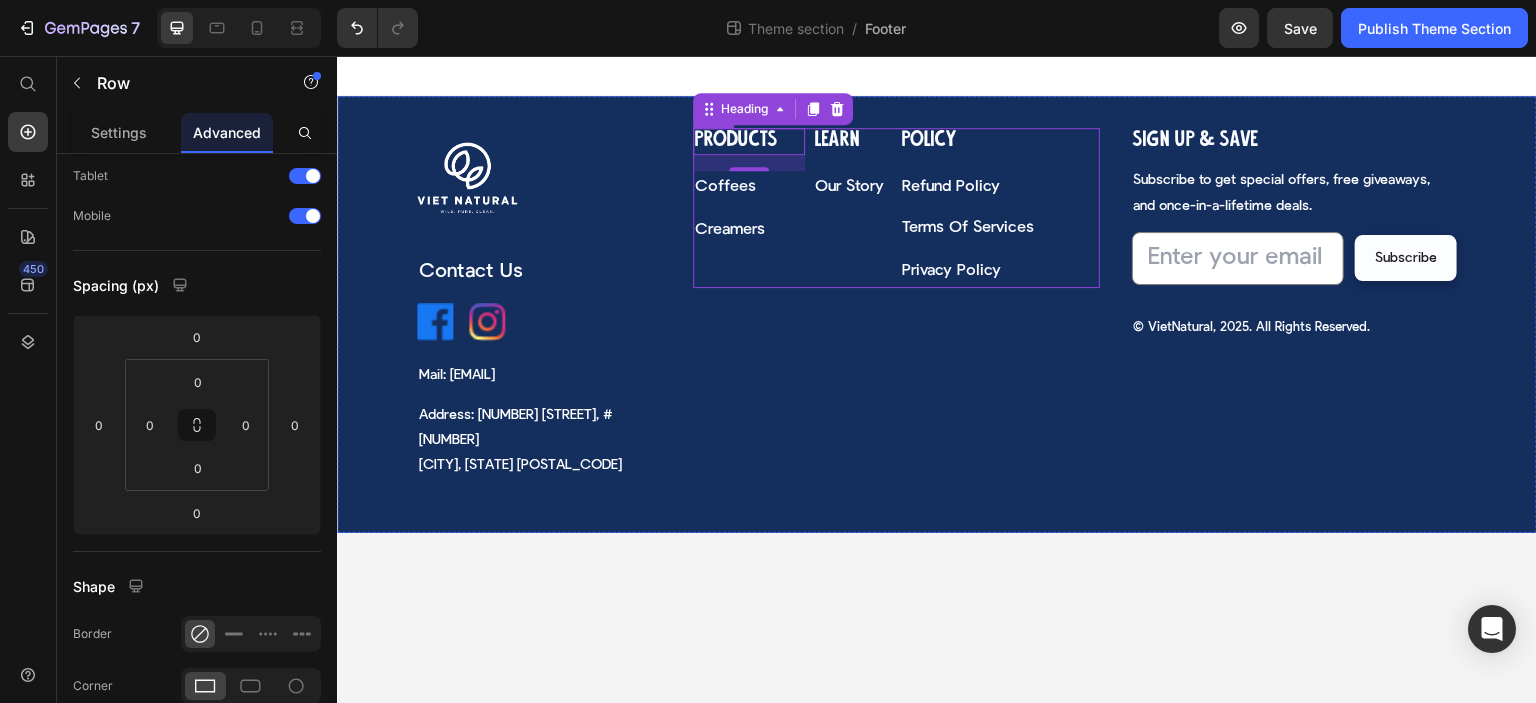 click on "Products Heading   16 Coffees Text block Creamers Text block Learn Heading Our Story Text block Row" at bounding box center (792, 208) 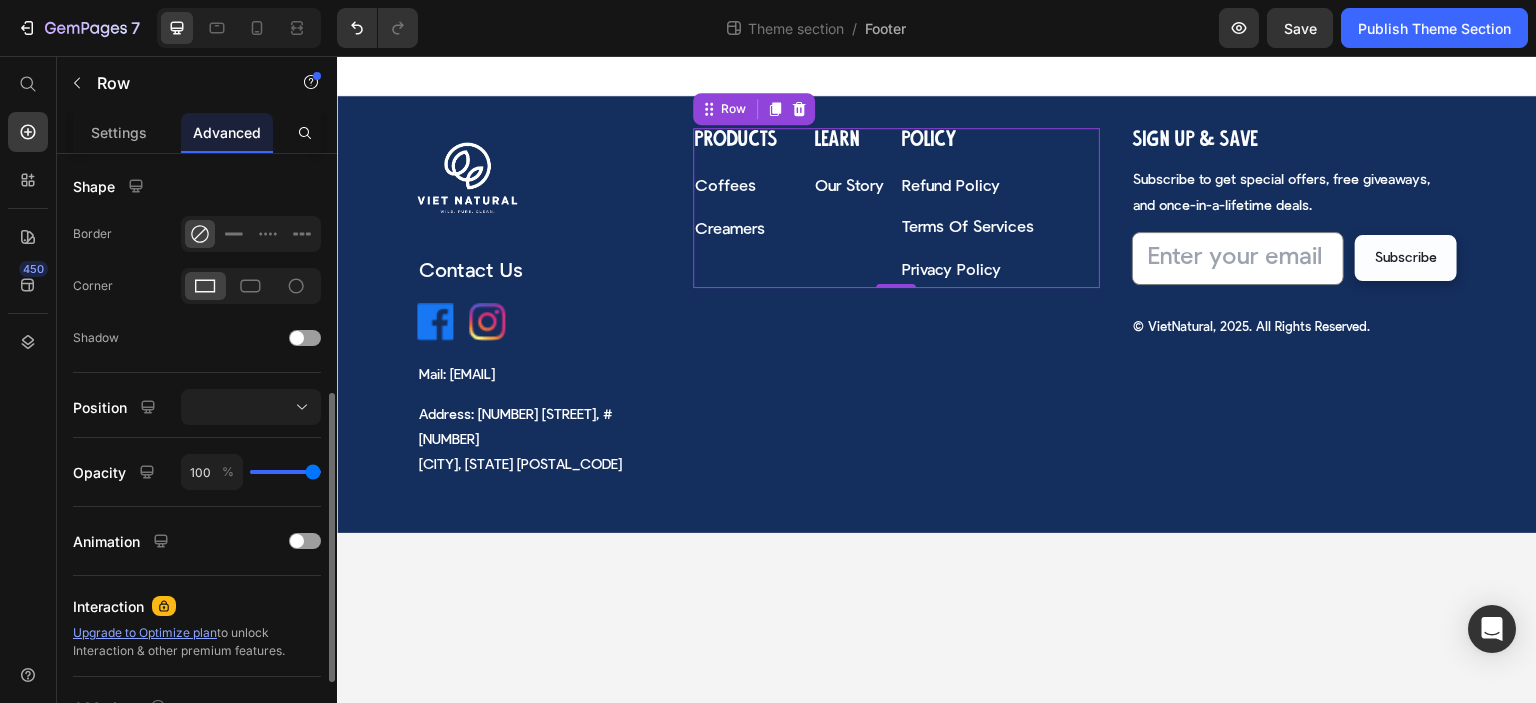 scroll, scrollTop: 660, scrollLeft: 0, axis: vertical 